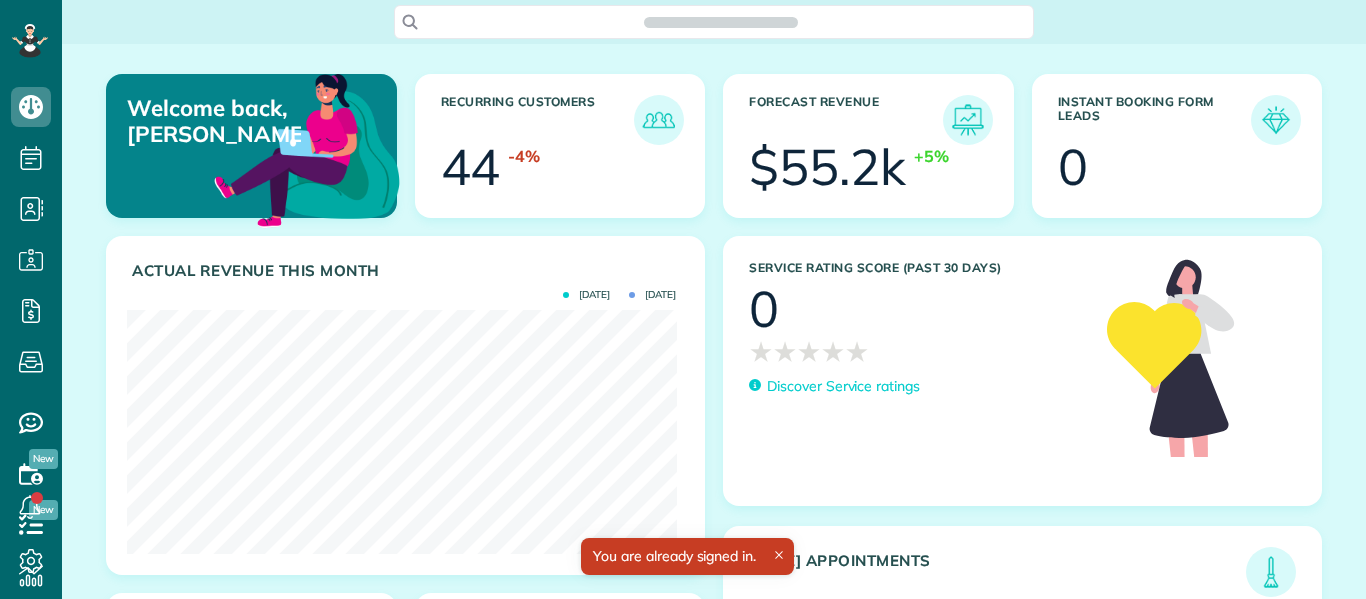 scroll, scrollTop: 0, scrollLeft: 0, axis: both 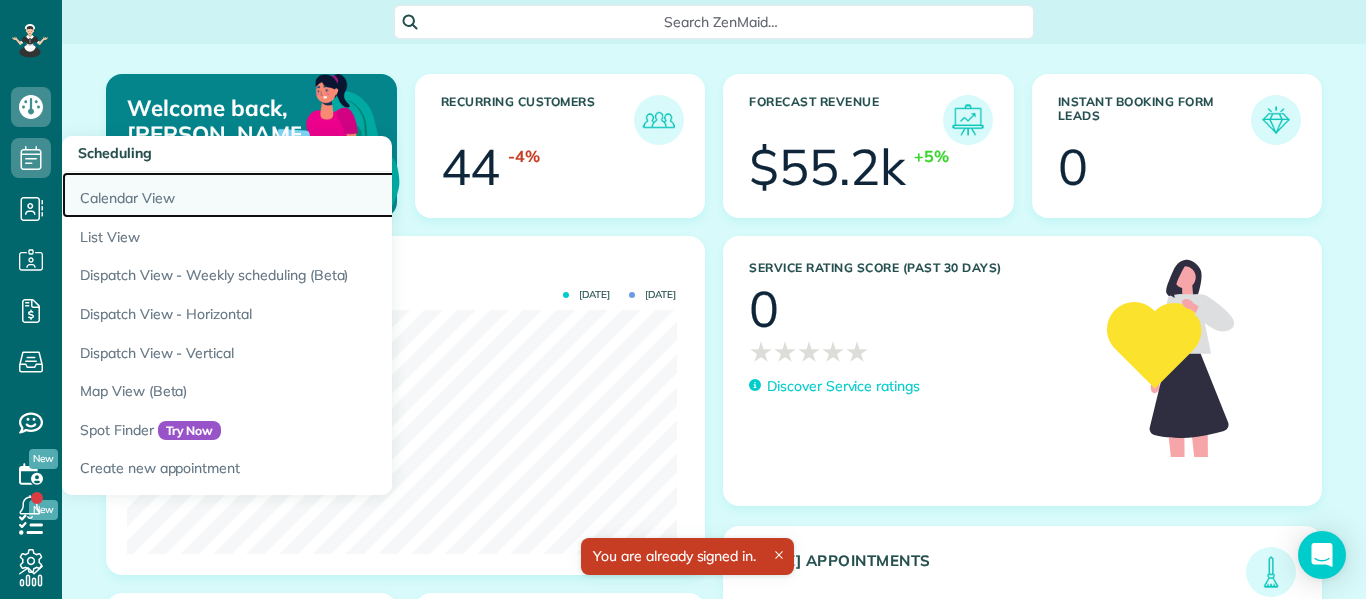 click on "Calendar View" at bounding box center (312, 195) 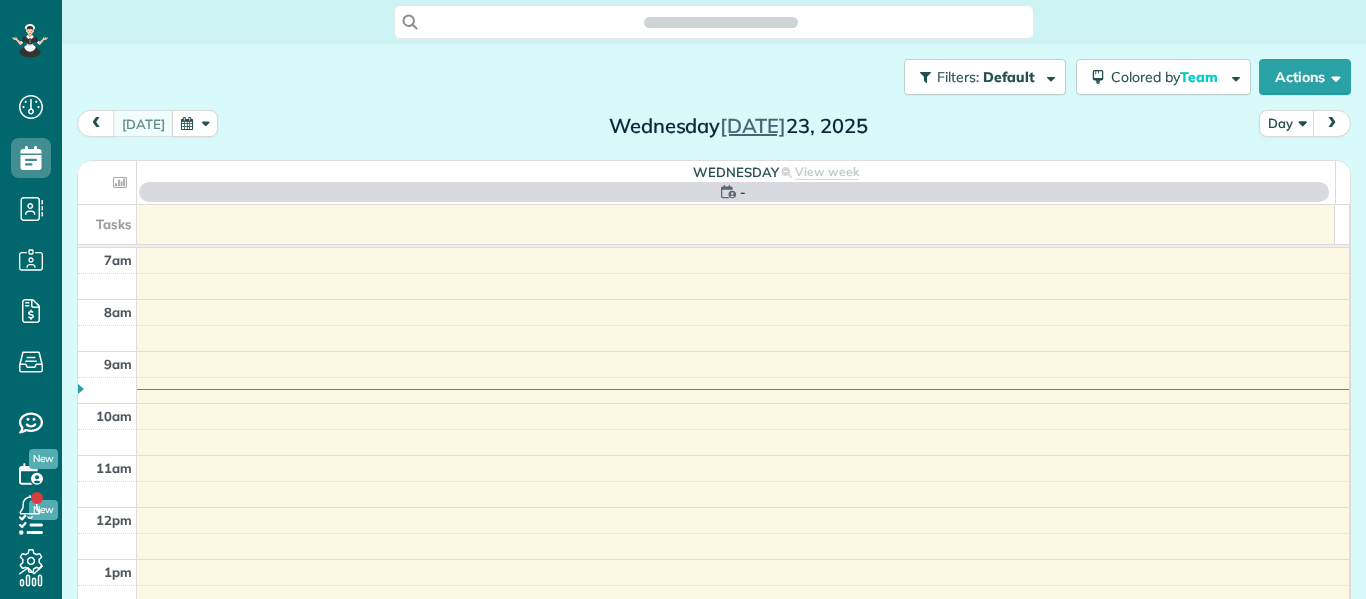 scroll, scrollTop: 0, scrollLeft: 0, axis: both 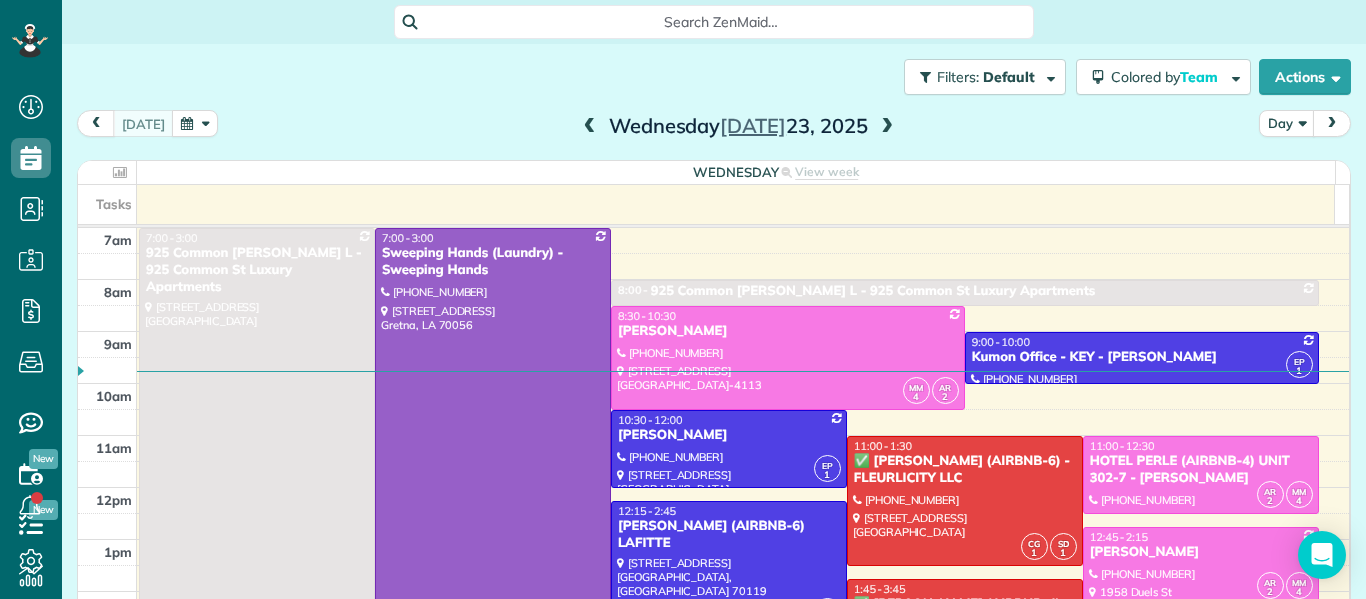 drag, startPoint x: 1283, startPoint y: 386, endPoint x: 1319, endPoint y: 487, distance: 107.22407 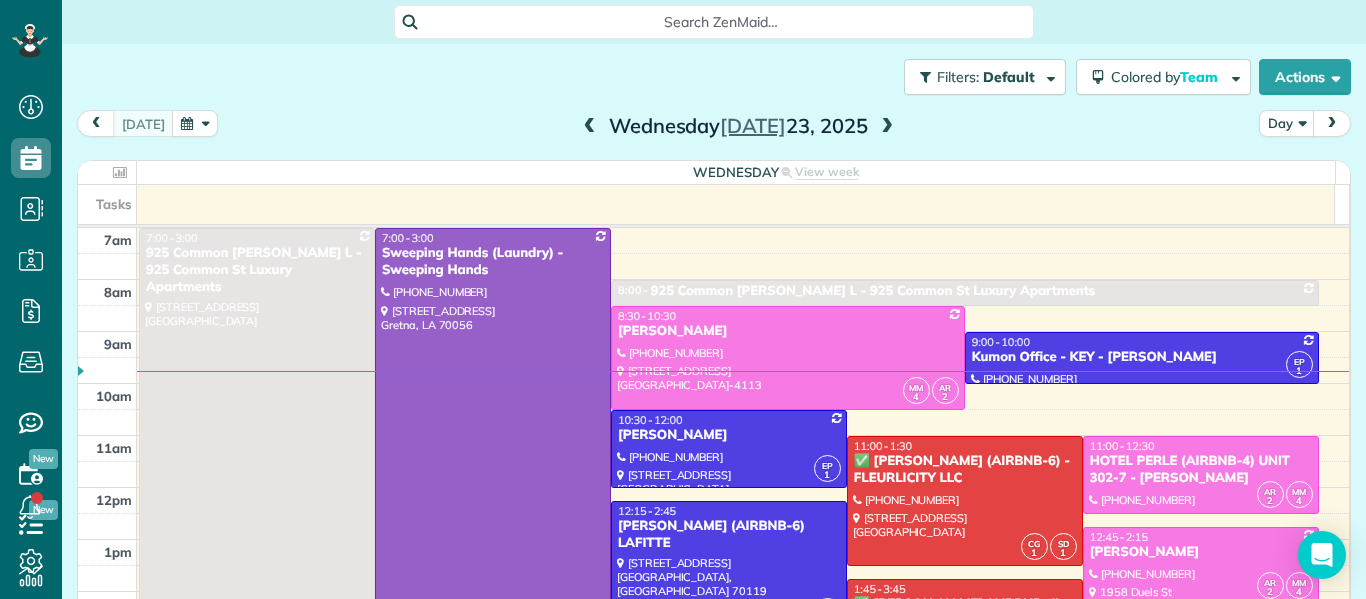 click on "7am 8am 9am 10am 11am 12pm 1pm 2pm 3pm 4pm 5pm 6pm 7pm 8pm 9pm 10pm 11pm 7:00 - 3:00 925 Common [PERSON_NAME] L - 925 Common St Luxury Apartments [STREET_ADDRESS] WC 7:00 - 3:00 Sweeping Hands (Laundry) - Sweeping Hands [PHONE_NUMBER] [STREET_ADDRESS] 8:00 - 8:30 925 Common [PERSON_NAME] L - 925 Common St Luxury Apartments [STREET_ADDRESS] MM 4 AR 2 8:30 - 10:30 [PERSON_NAME] - NATE (318) 347-[GEOGRAPHIC_DATA][STREET_ADDRESS] EP 1 9:00 - 10:00 Kumon Office - KEY - [PERSON_NAME] [PHONE_NUMBER] [STREET_ADDRESS][PERSON_NAME][PERSON_NAME] EP 1 10:30 - 12:00 [PERSON_NAME] [PHONE_NUMBER] [STREET_ADDRESS] CG 1 SD 1 11:00 - 1:30 ✅ [PERSON_NAME] (AIRBNB-6) - FLEURLICITY LLC [PHONE_NUMBER] [STREET_ADDRESS] 2 MM 4 11:00 - 12:30 HOTEL PERLE (AIRBNB-4) UNIT 302-7 - [PERSON_NAME] [PHONE_NUMBER] [STREET_ADDRESS][PERSON_NAME] EP 1 12:15 - 2:45 [PERSON_NAME] (AIRBNB-6) LAFITTE AR 2 MM 4" at bounding box center (713, 416) 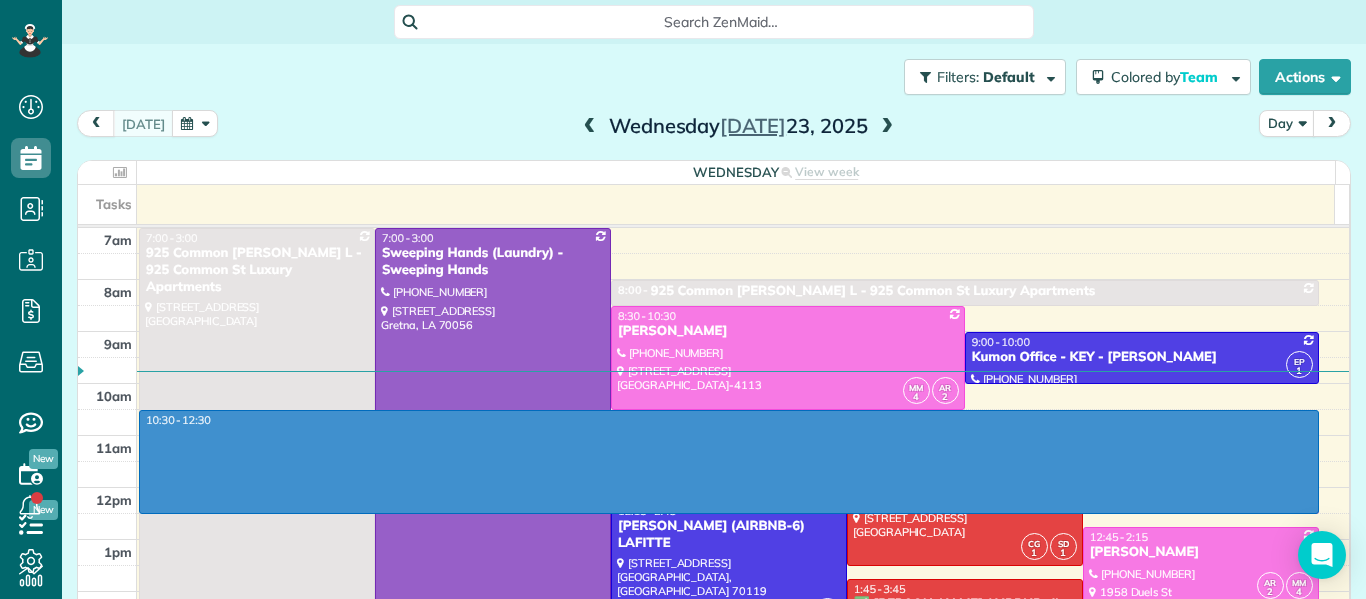 drag, startPoint x: 1231, startPoint y: 414, endPoint x: 1266, endPoint y: 501, distance: 93.77633 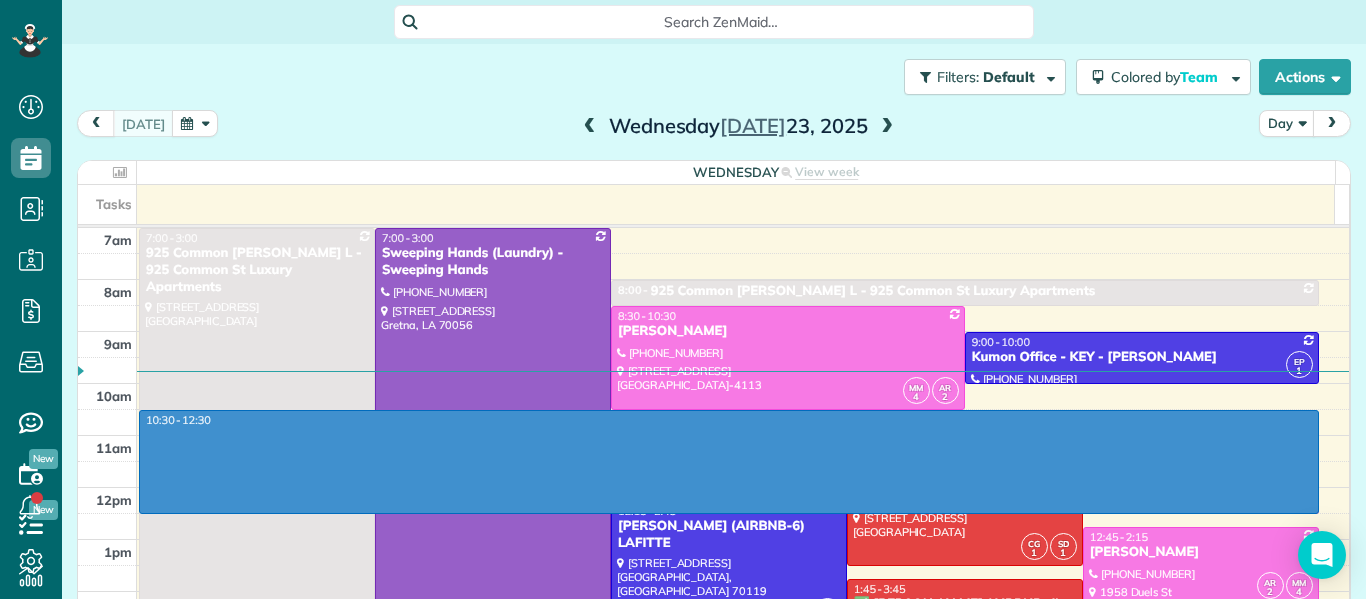 click on "7am 8am 9am 10am 11am 12pm 1pm 2pm 3pm 4pm 5pm 6pm 7pm 8pm 9pm 10pm 11pm 10:30 - 12:30 7:00 - 3:00 925 Common [PERSON_NAME] L - 925 Common St Luxury Apartments [STREET_ADDRESS] 7:00 - 3:00 Sweeping Hands (Laundry) - Sweeping Hands [PHONE_NUMBER] [STREET_ADDRESS] 8:00 - 8:30 925 Common [PERSON_NAME] L - 925 Common St Luxury Apartments [STREET_ADDRESS] MM 4 AR 2 8:30 - 10:30 [PERSON_NAME] (318) 347-[GEOGRAPHIC_DATA][STREET_ADDRESS] EP 1 9:00 - 10:00 Kumon Office - KEY - [PERSON_NAME] [PHONE_NUMBER] [STREET_ADDRESS][PERSON_NAME][PERSON_NAME] EP 1 10:30 - 12:00 [PERSON_NAME] [PHONE_NUMBER] [STREET_ADDRESS] CG 1 SD 1 11:00 - 1:30 ✅ [PERSON_NAME] (AIRBNB-6) - FLEURLICITY LLC [PHONE_NUMBER] [STREET_ADDRESS] 2 MM 4 11:00 - 12:30 HOTEL PERLE (AIRBNB-4) UNIT 302-7 - [PERSON_NAME] [PHONE_NUMBER] [STREET_ADDRESS][PERSON_NAME] EP 1 12:15 - 2:45 [STREET_ADDRESS]" at bounding box center (713, 669) 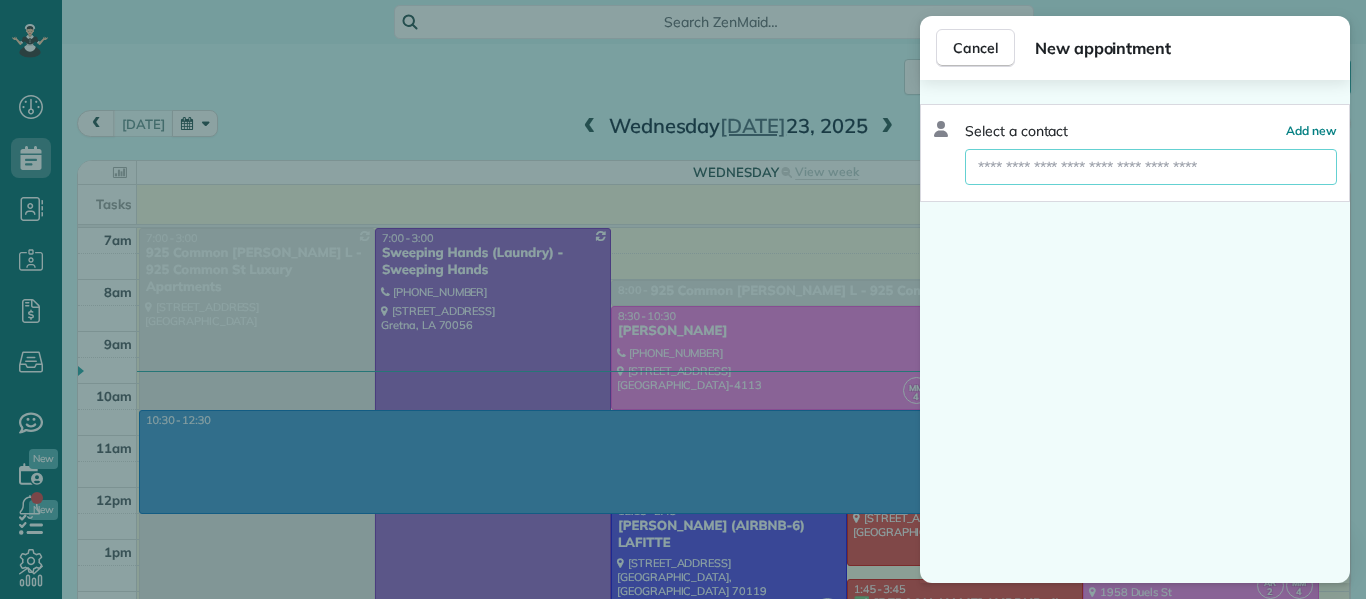 click at bounding box center [1151, 167] 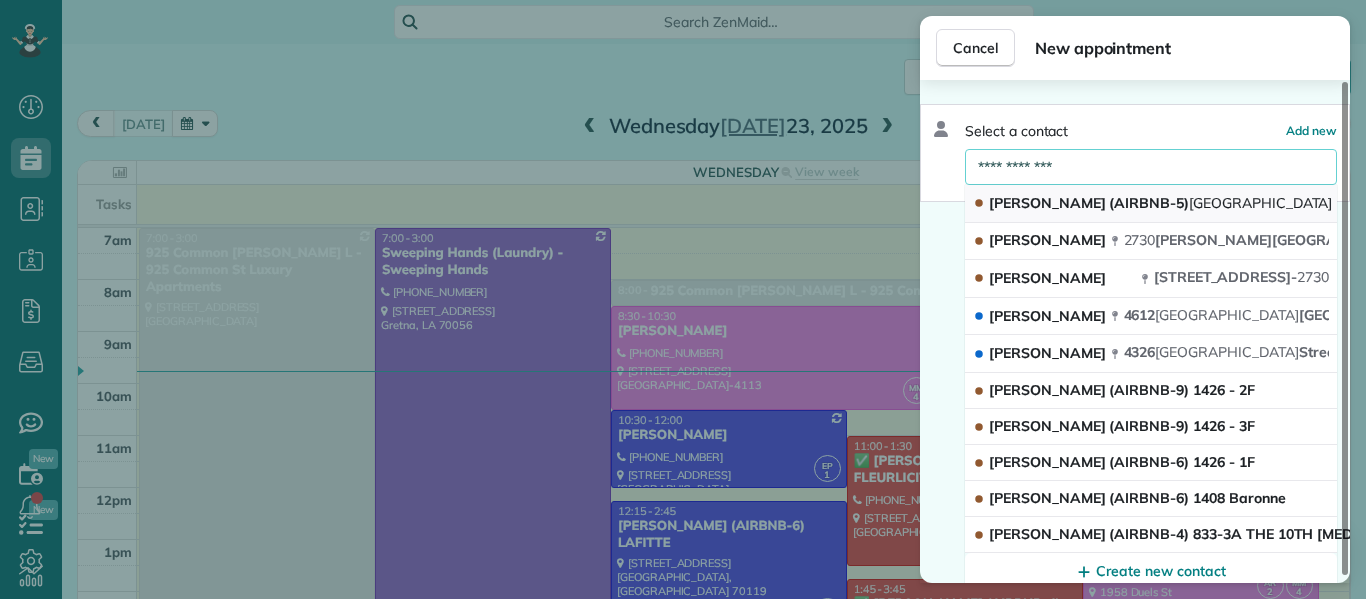 type on "**********" 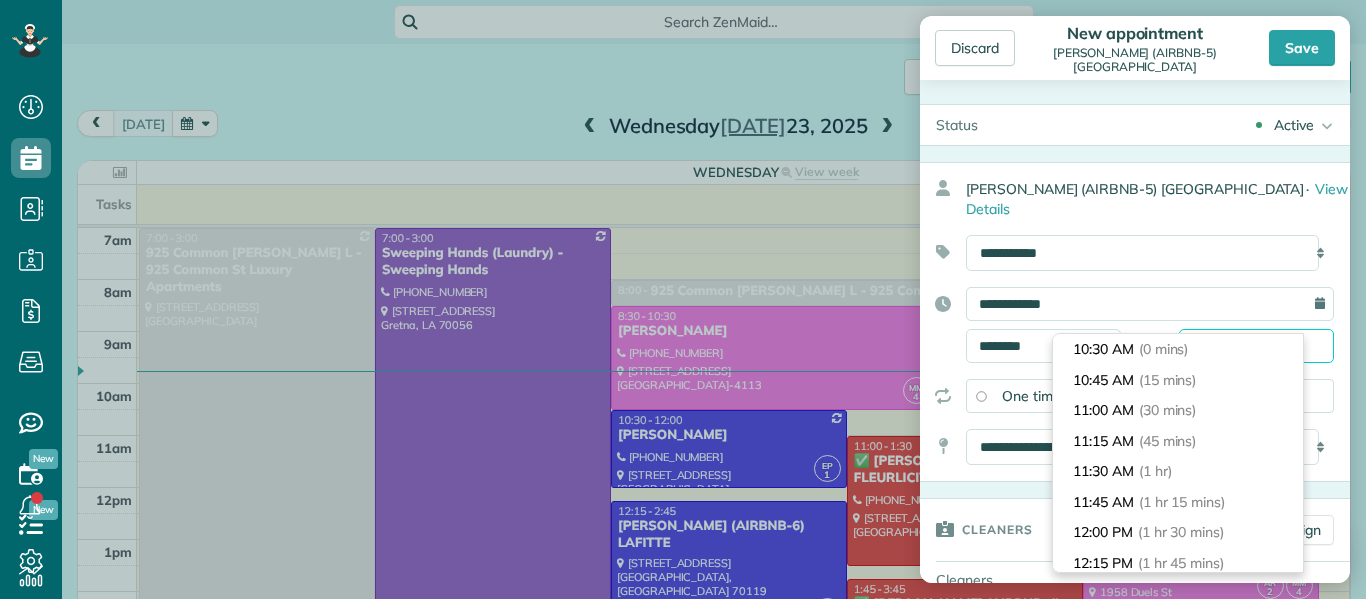 click on "********" at bounding box center [1256, 346] 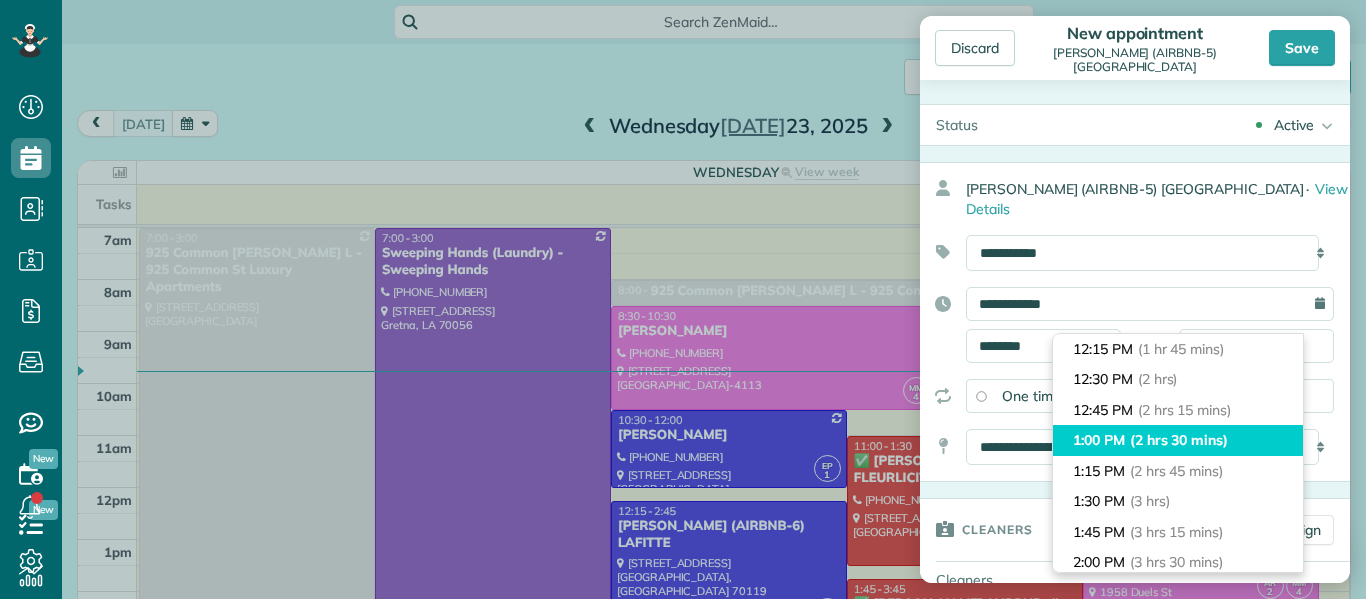 type on "*******" 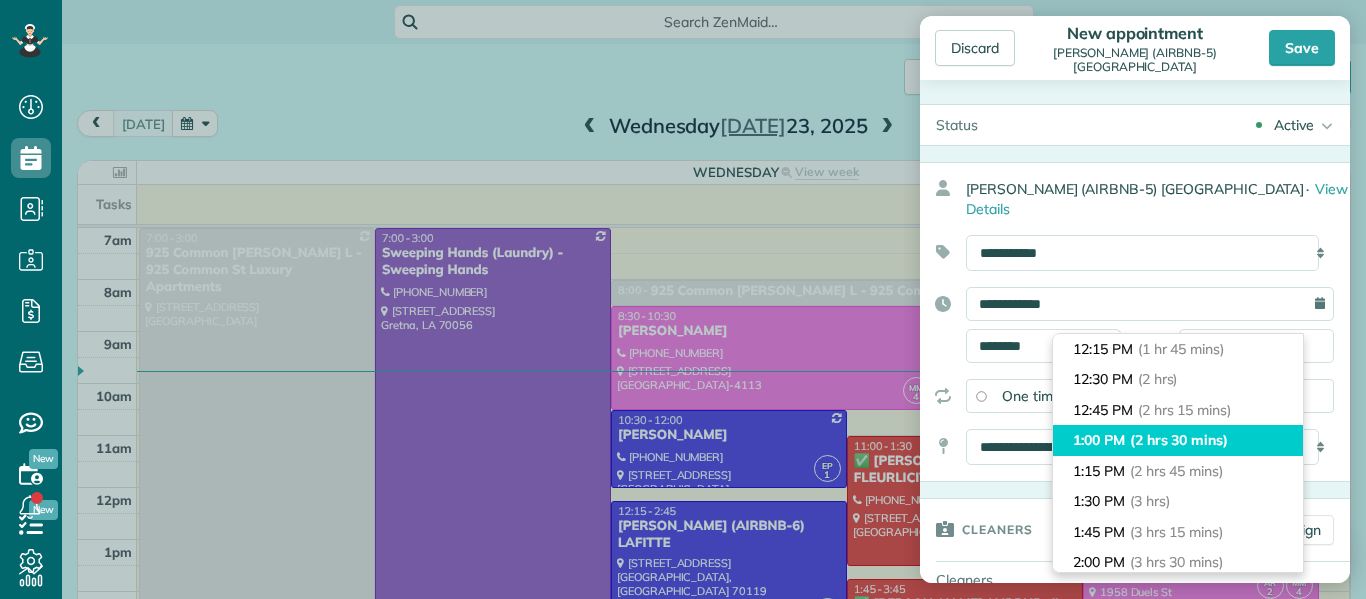 click on "(2 hrs 30 mins)" at bounding box center [1179, 440] 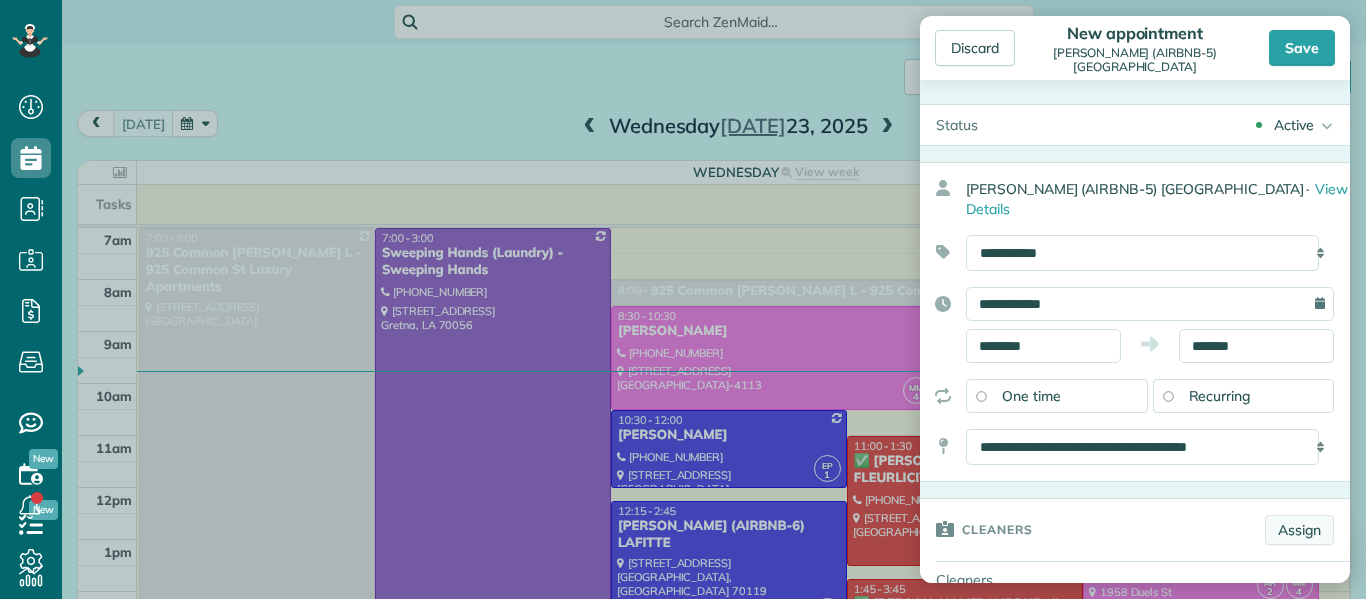 click on "Assign" at bounding box center [1299, 530] 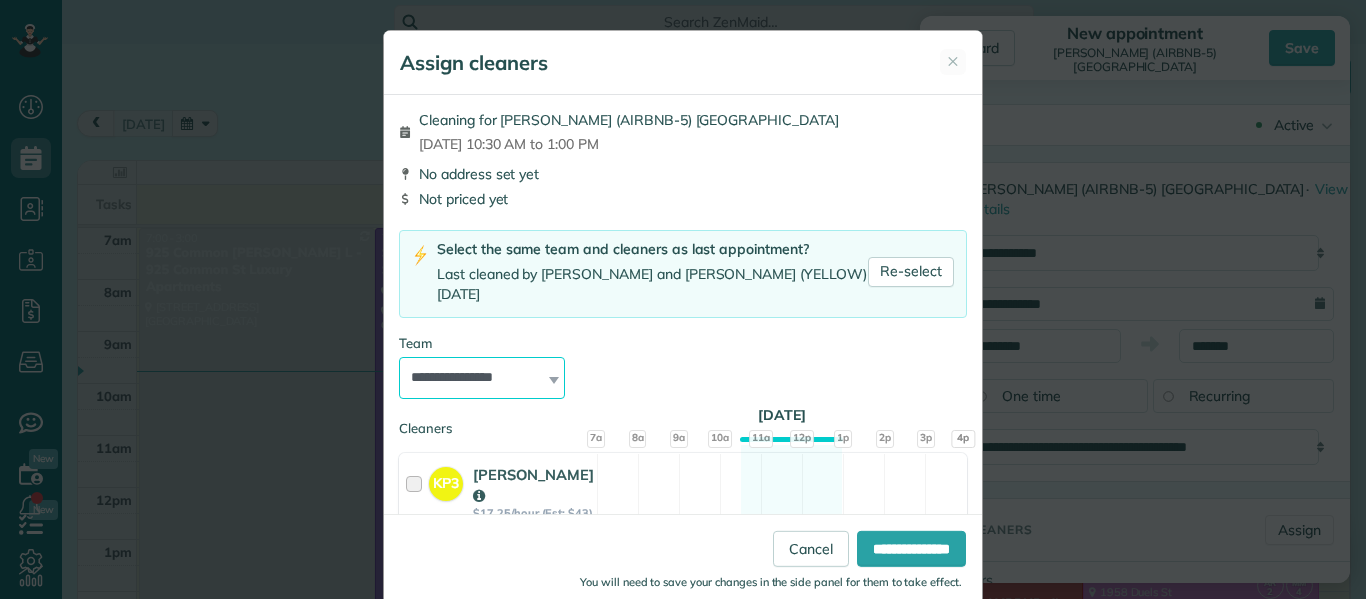click on "**********" at bounding box center [482, 378] 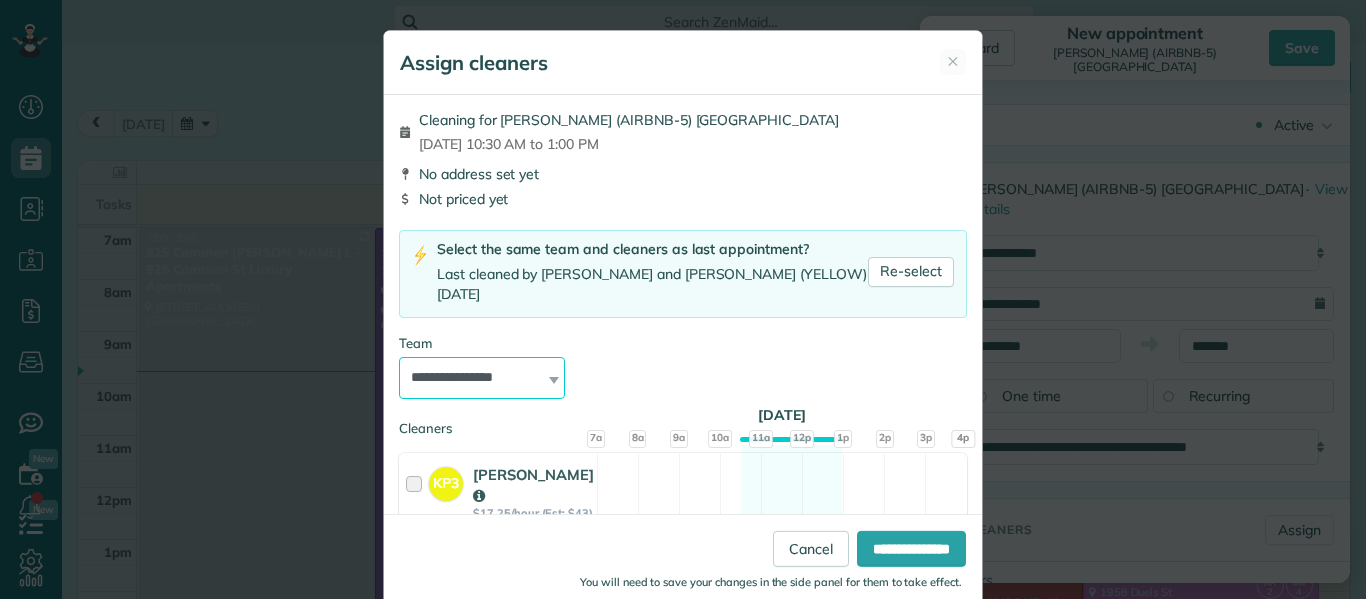 select on "****" 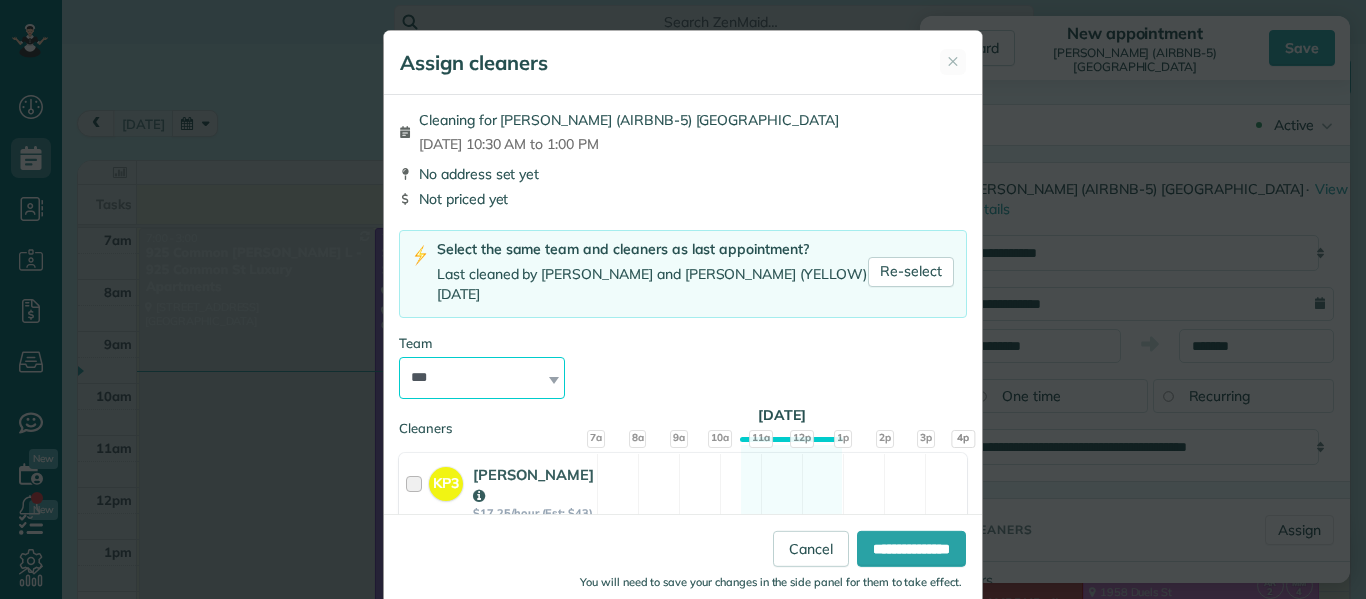 click on "**********" at bounding box center (482, 378) 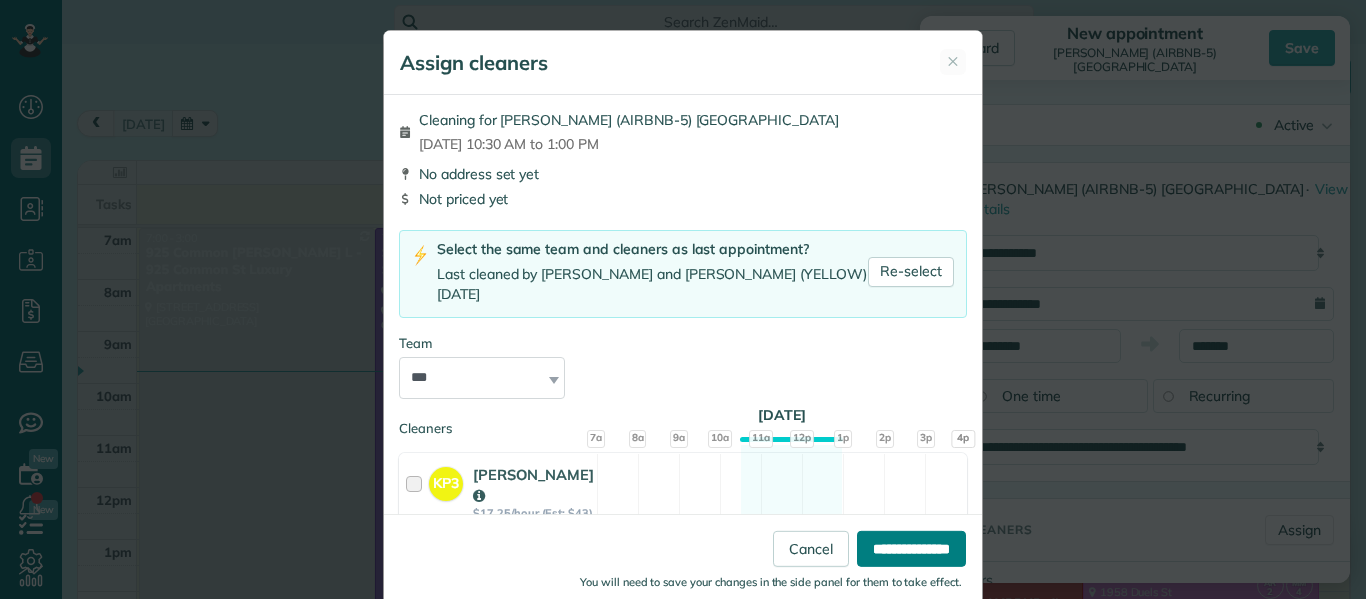 click on "**********" at bounding box center [911, 549] 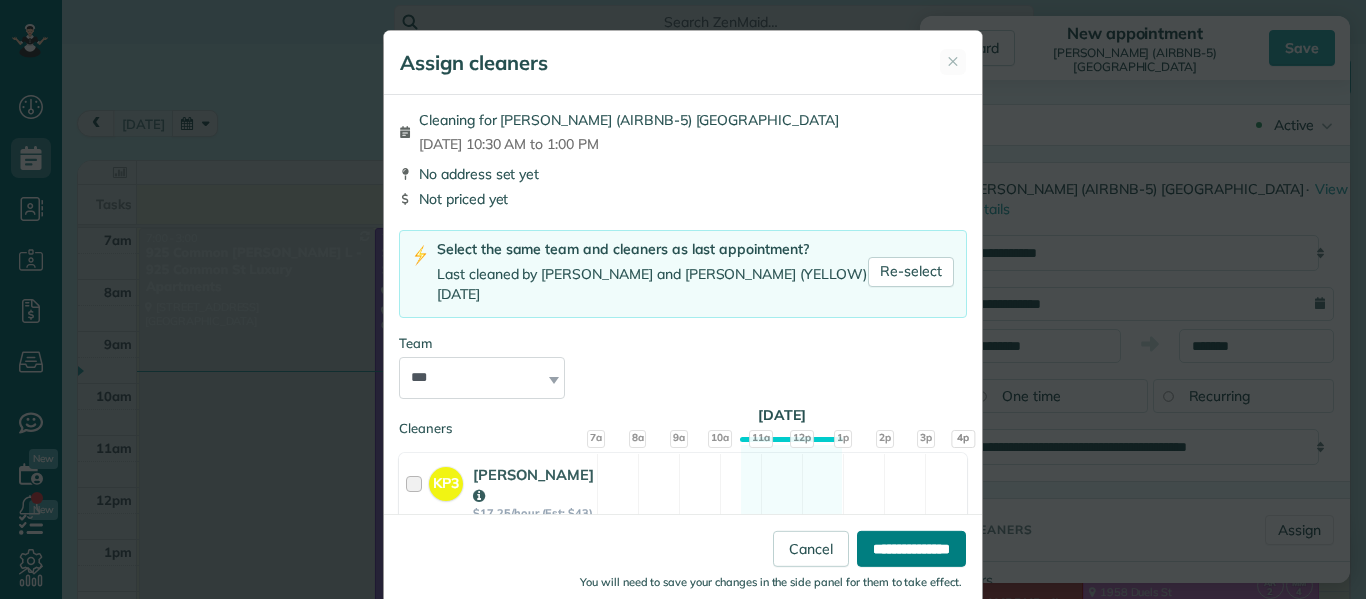 type on "*******" 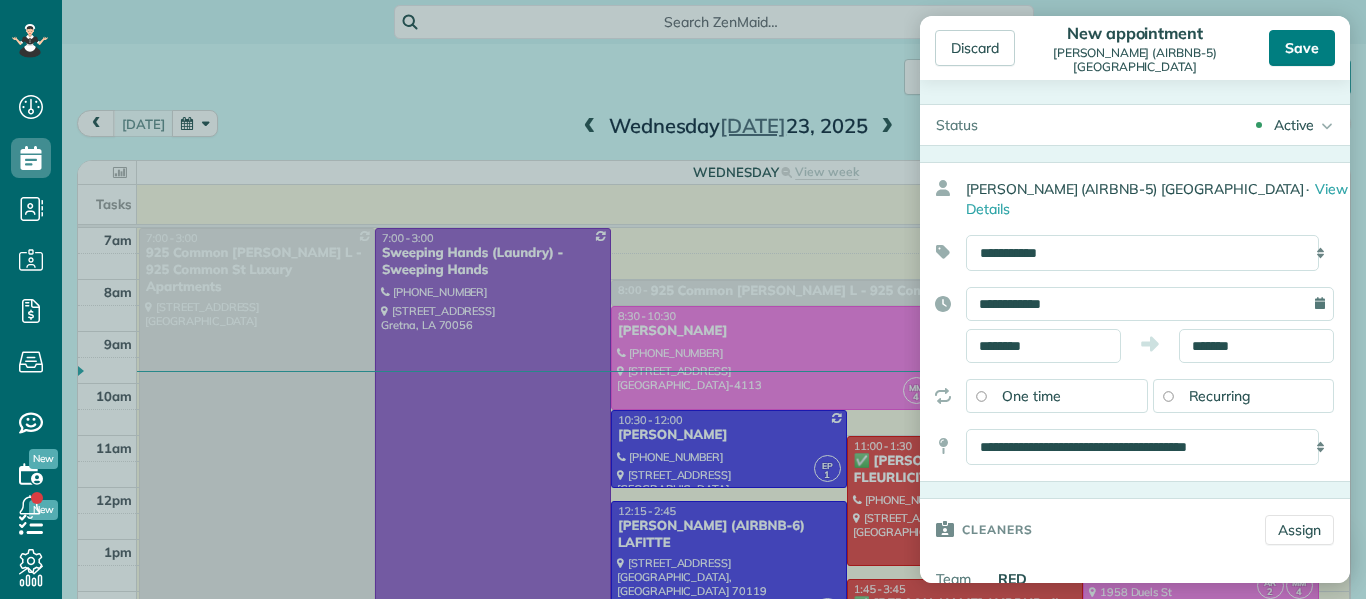 click on "Save" at bounding box center (1302, 48) 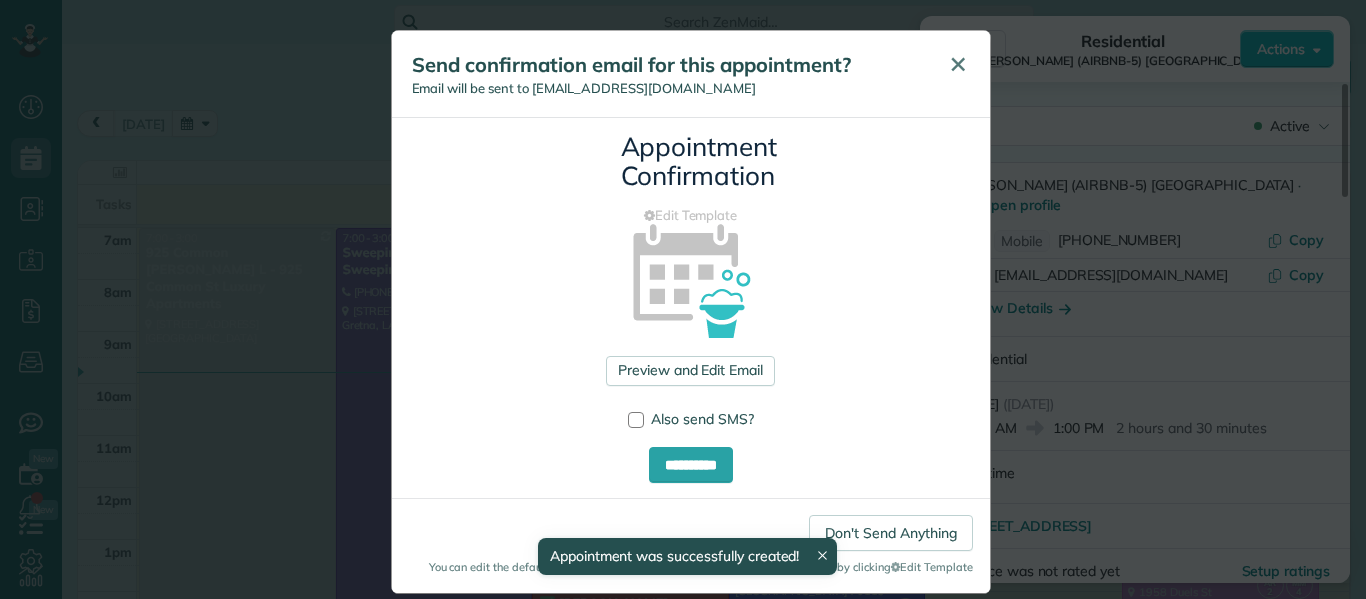 click on "✕" at bounding box center [958, 64] 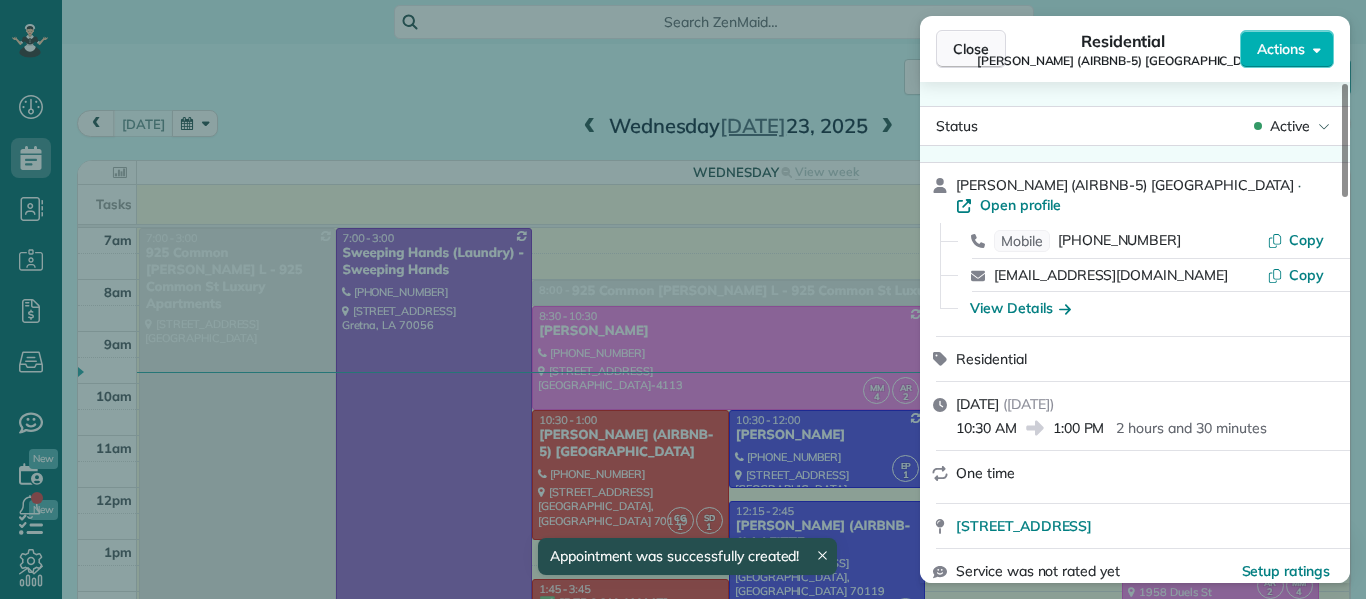 click on "Close" at bounding box center [971, 49] 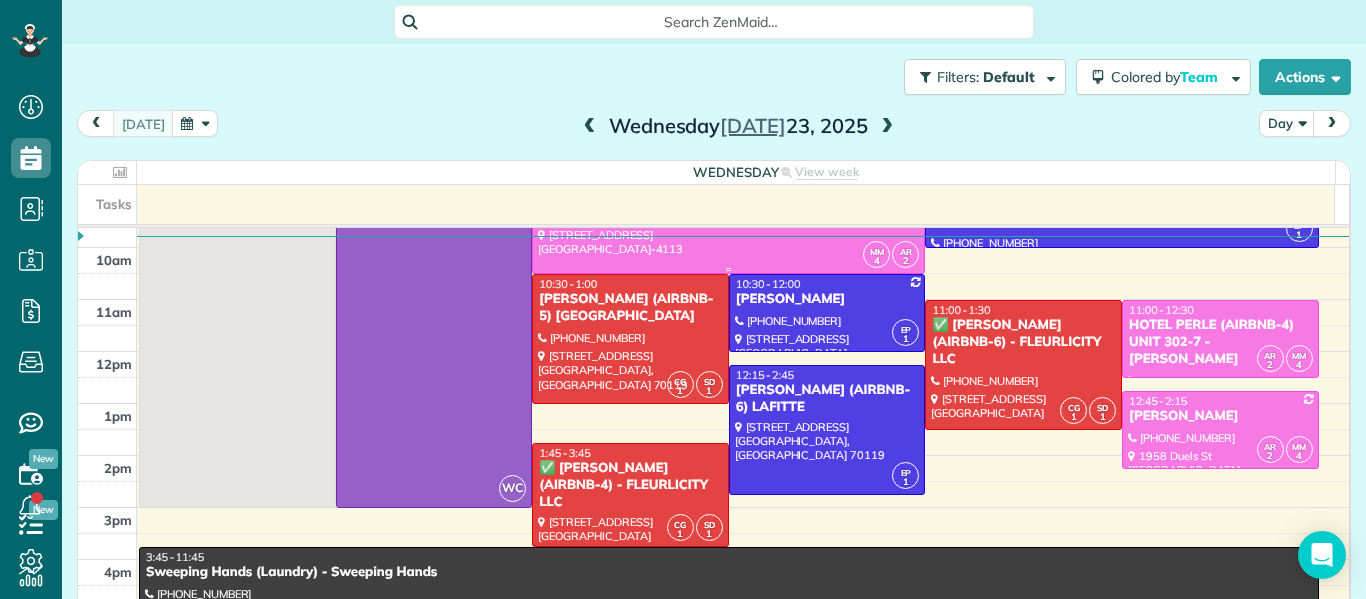 scroll, scrollTop: 137, scrollLeft: 0, axis: vertical 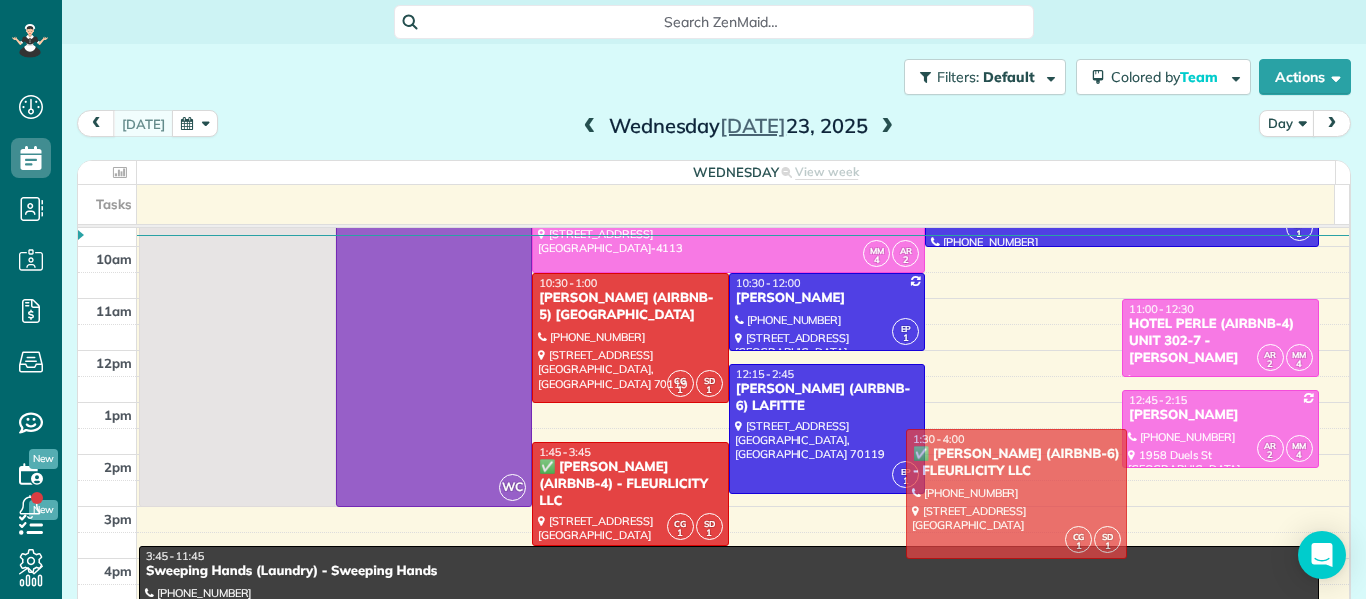 drag, startPoint x: 996, startPoint y: 375, endPoint x: 1030, endPoint y: 508, distance: 137.2771 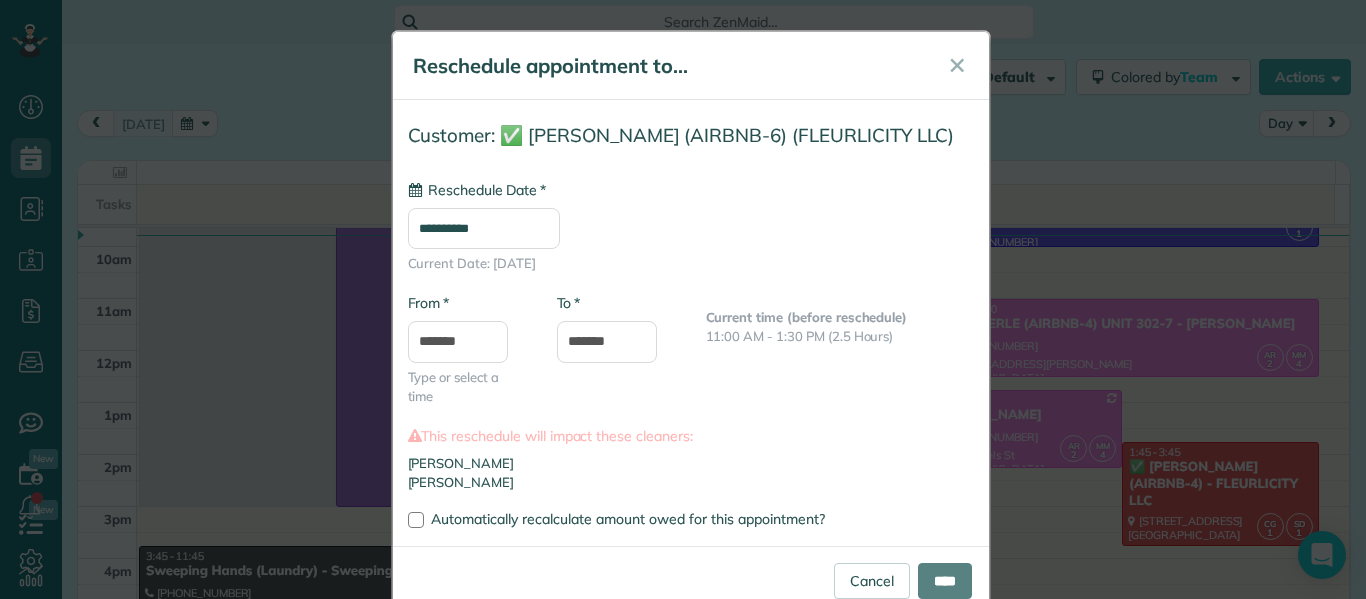 scroll, scrollTop: 49, scrollLeft: 0, axis: vertical 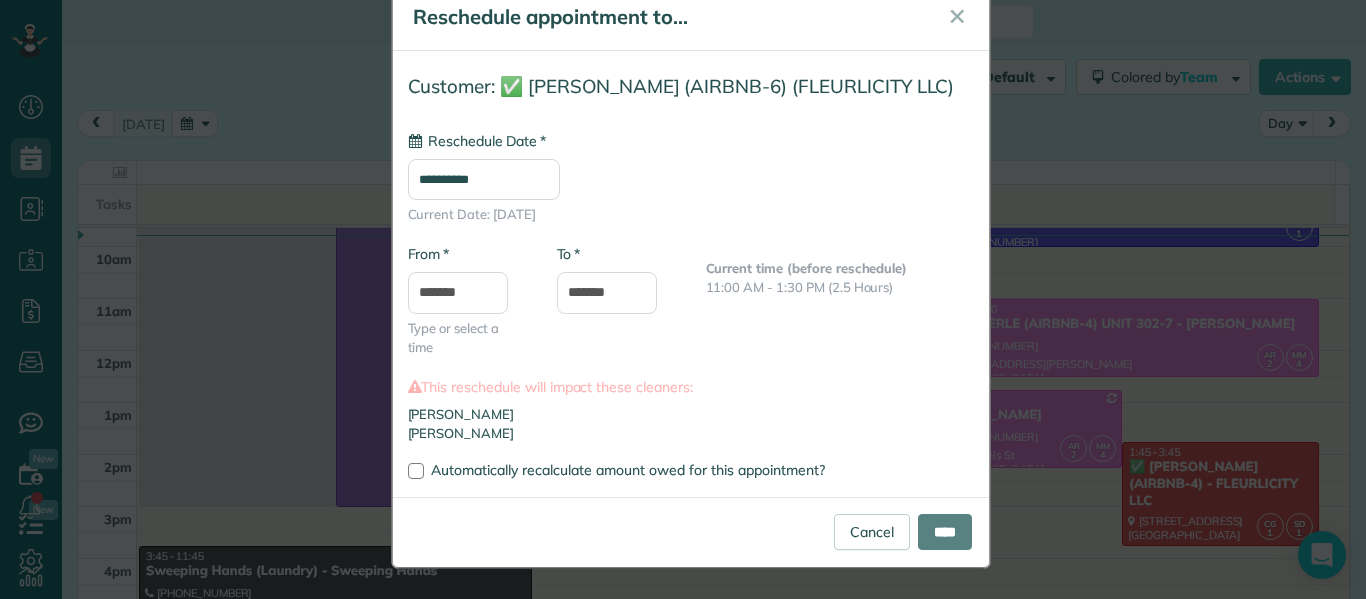 type on "**********" 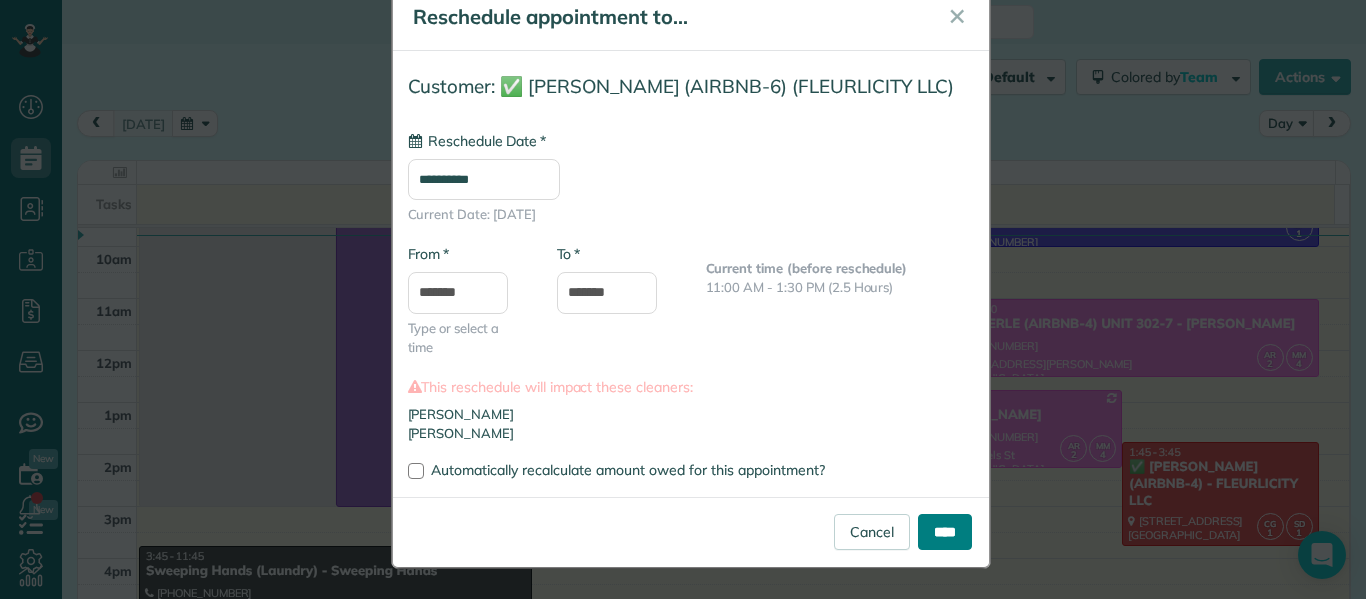 click on "****" at bounding box center [945, 532] 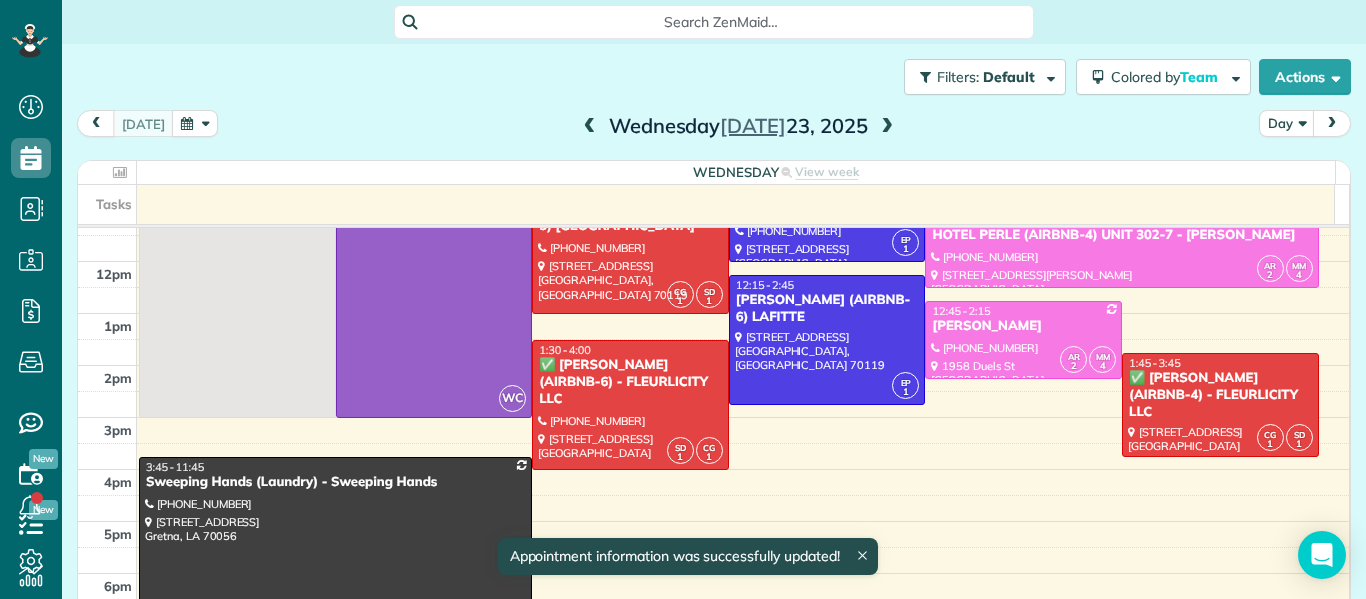 scroll, scrollTop: 227, scrollLeft: 0, axis: vertical 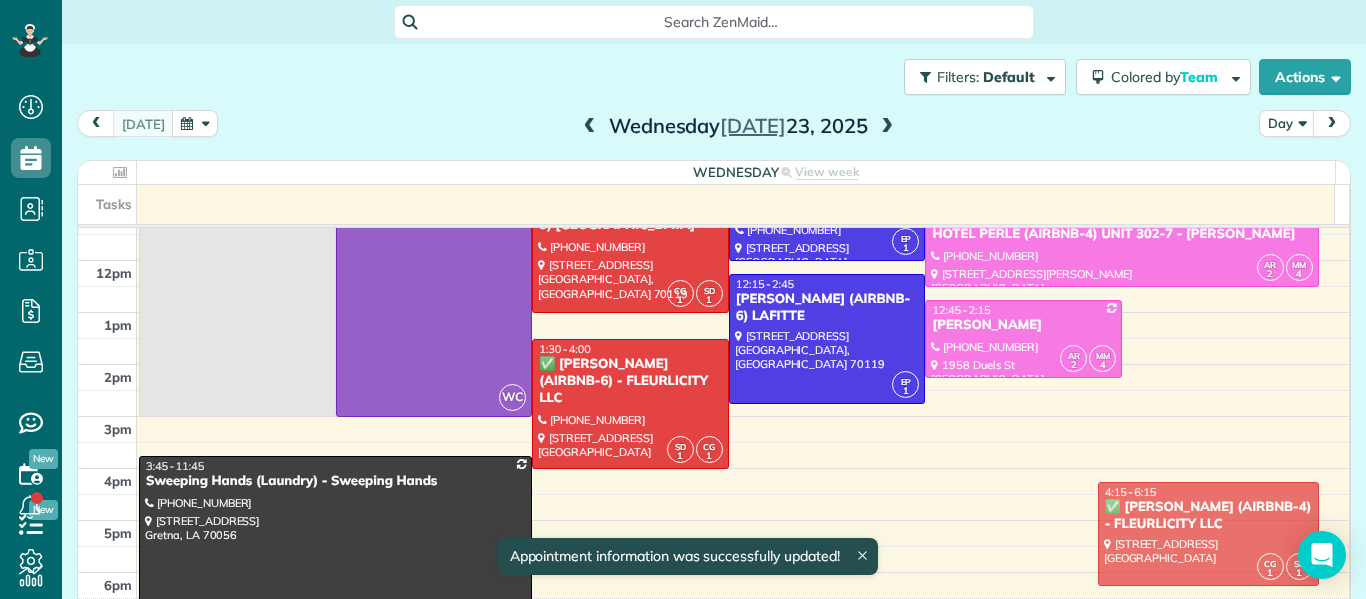 drag, startPoint x: 1214, startPoint y: 381, endPoint x: 1270, endPoint y: 508, distance: 138.79842 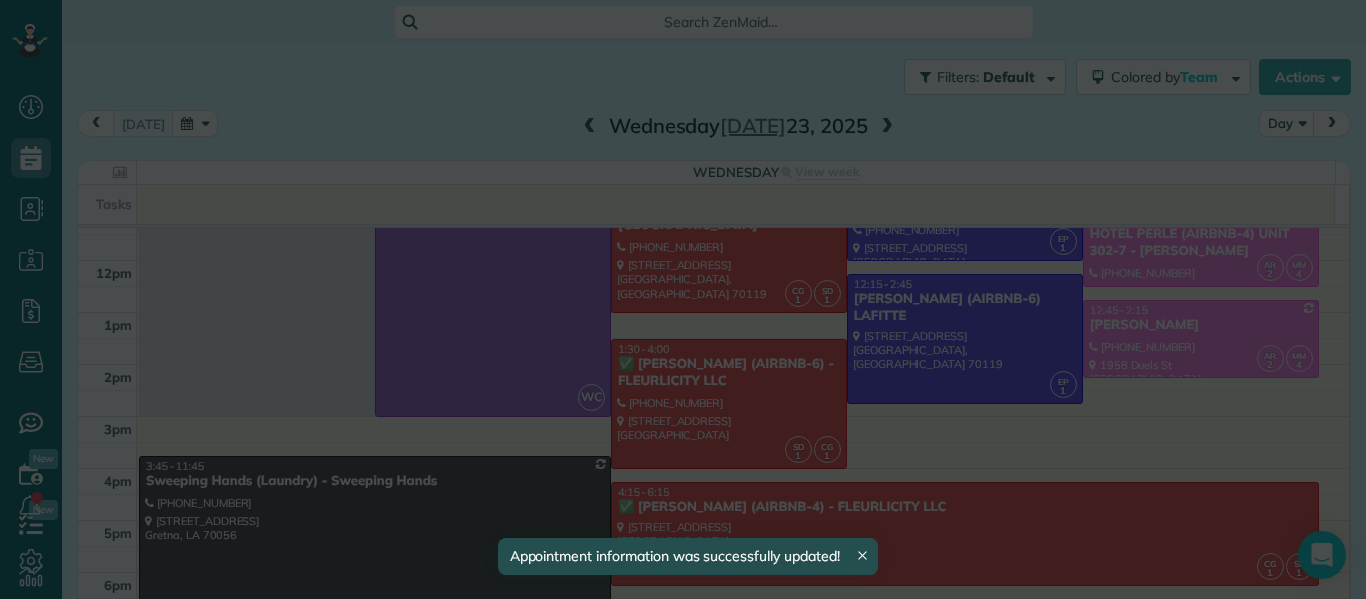 scroll, scrollTop: 0, scrollLeft: 0, axis: both 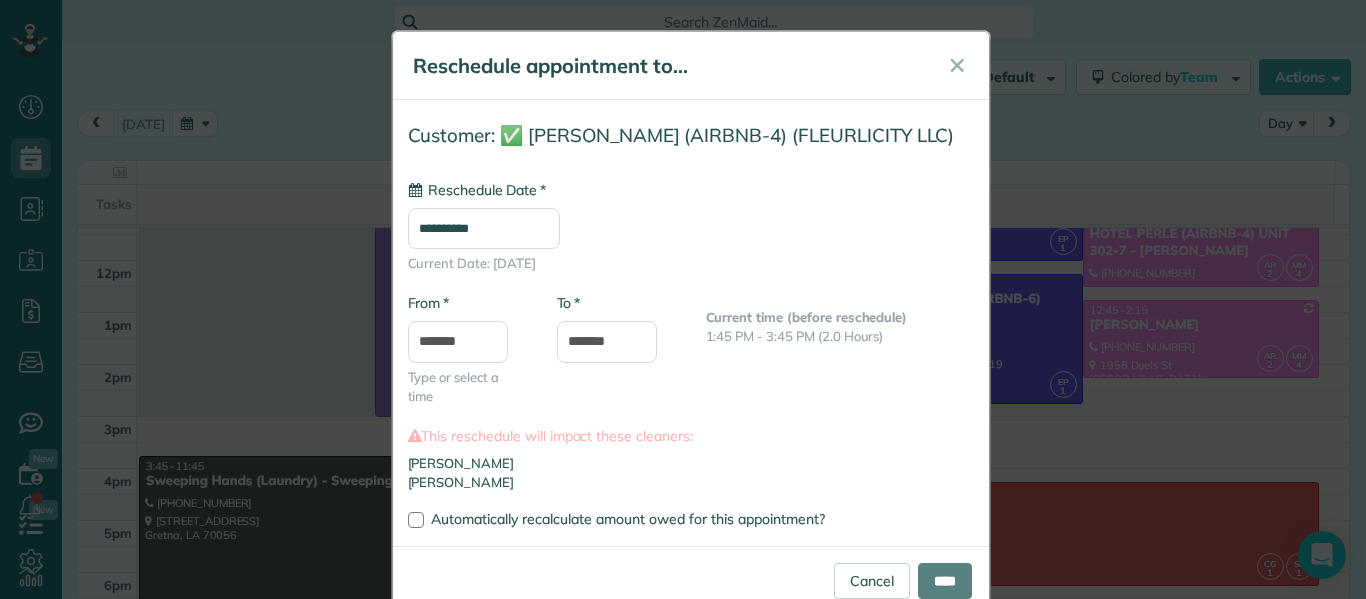 type on "**********" 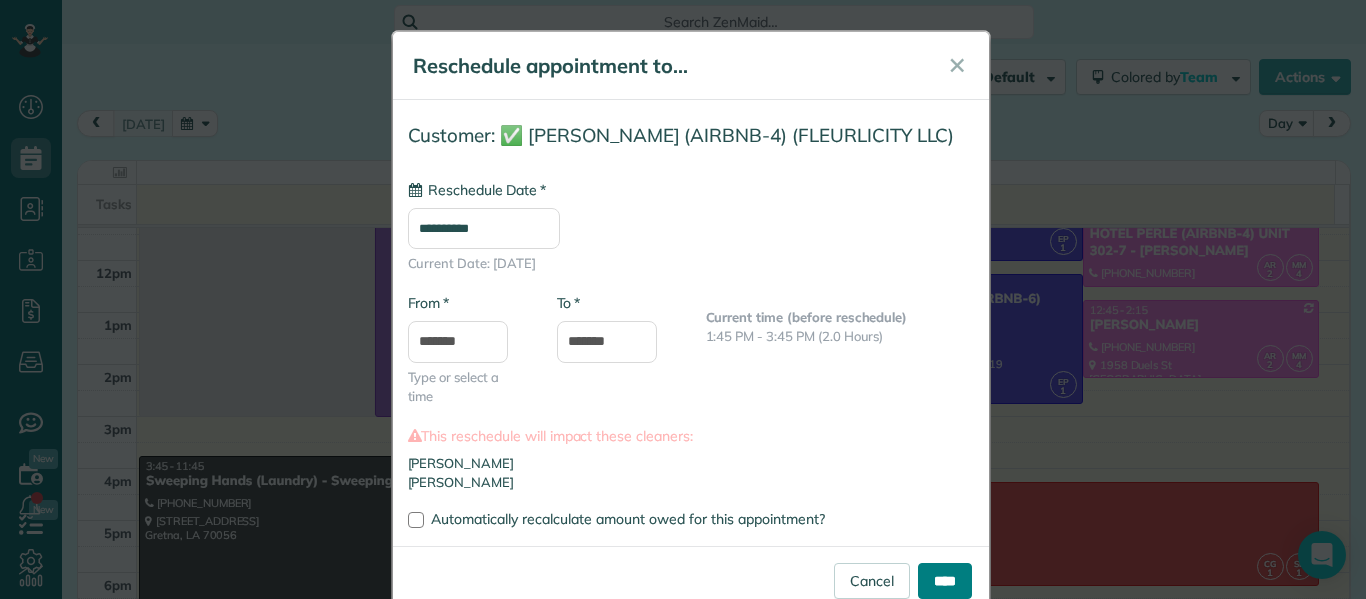 click on "****" at bounding box center [945, 581] 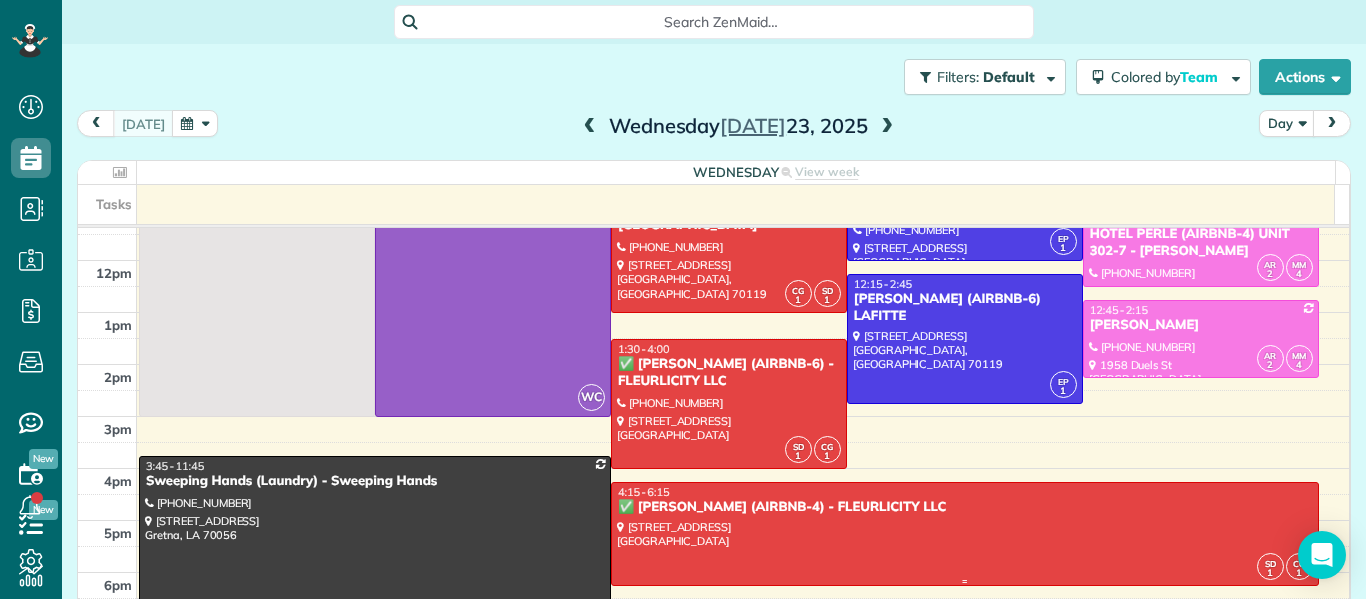 click at bounding box center (965, 534) 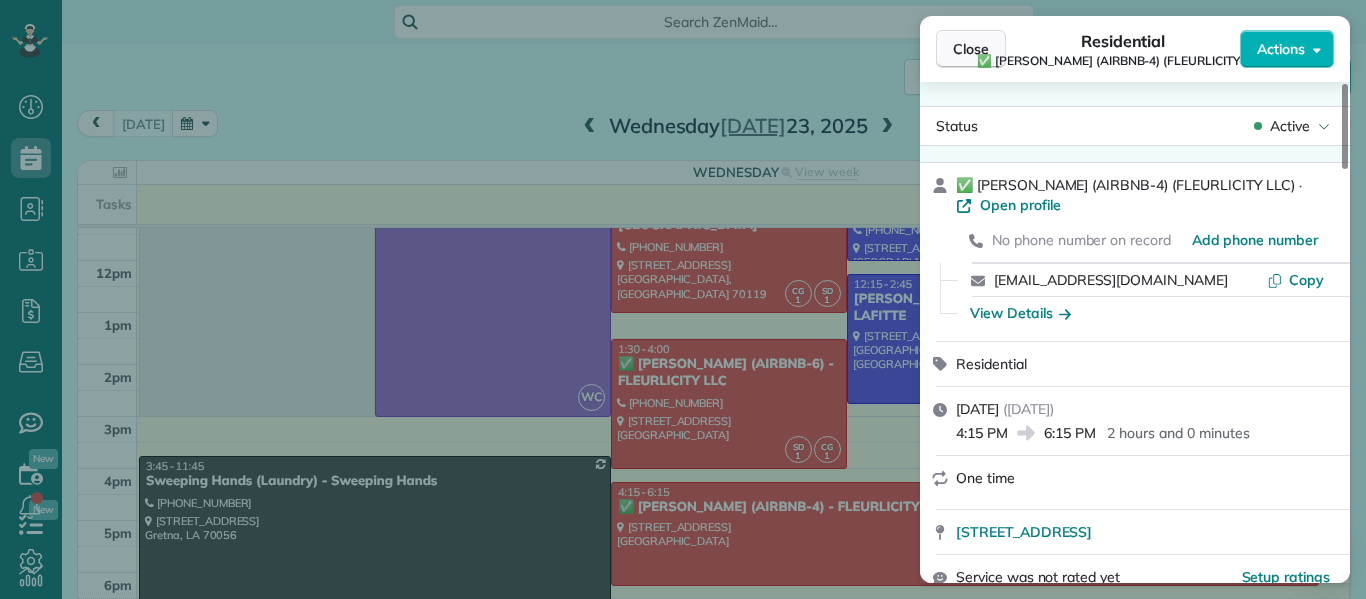 click on "Close" at bounding box center (971, 49) 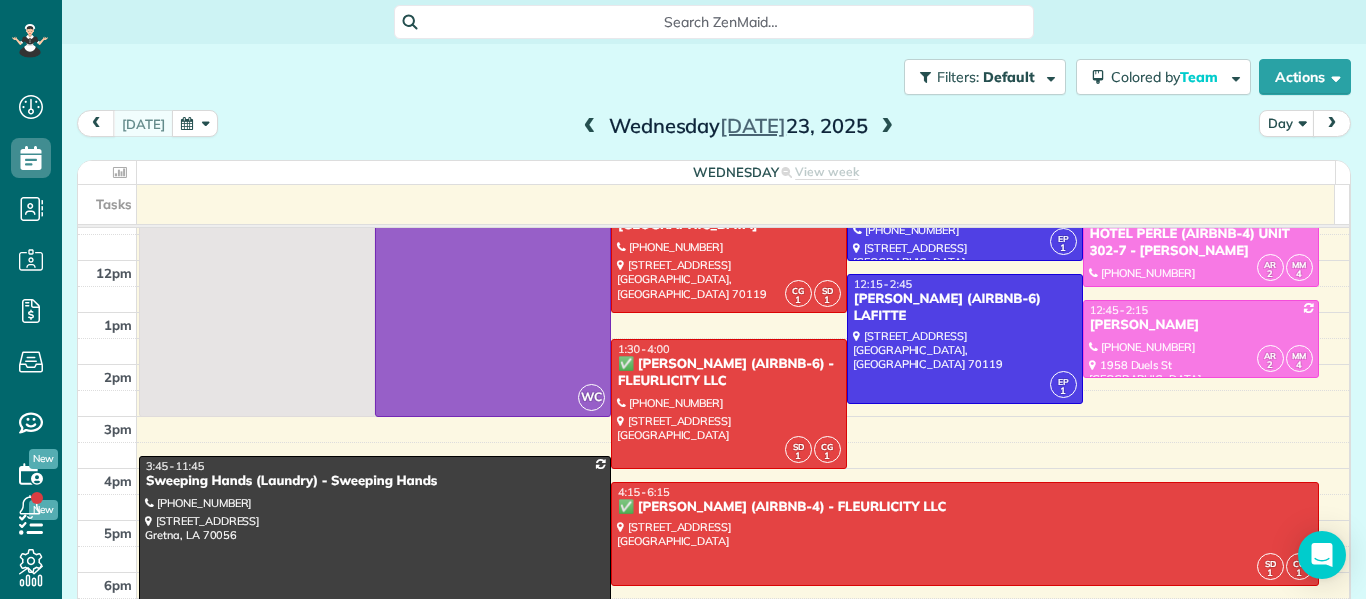 click at bounding box center [590, 127] 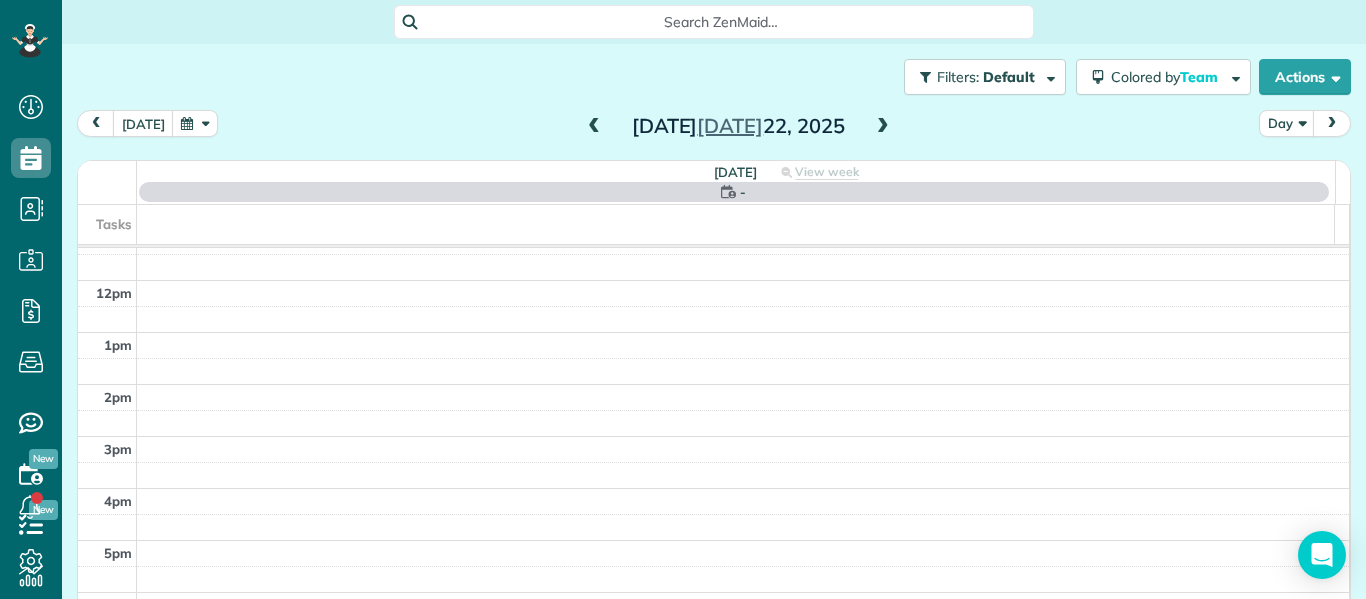 scroll, scrollTop: 0, scrollLeft: 0, axis: both 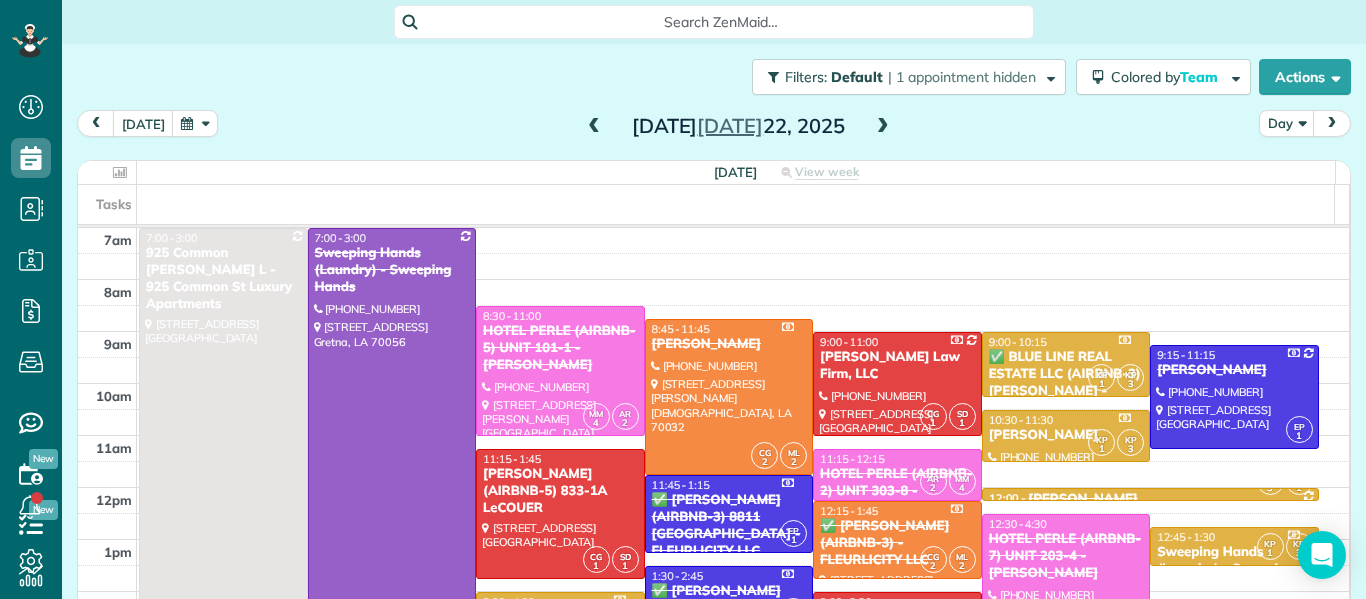 click at bounding box center (883, 127) 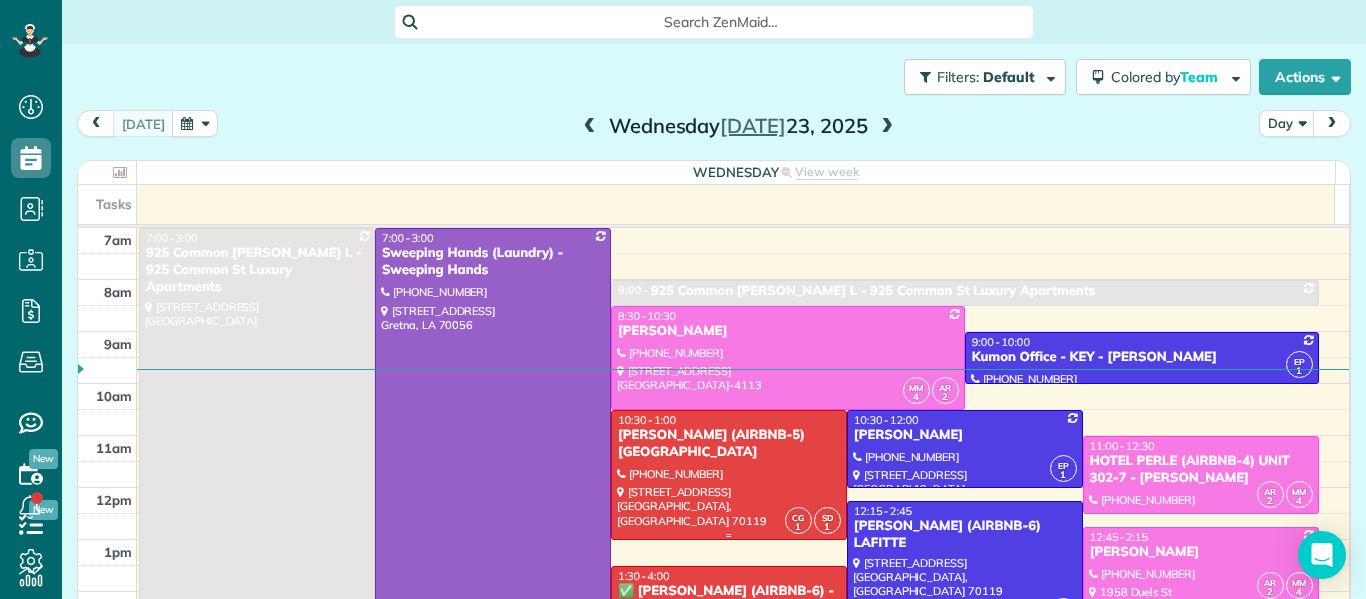 click at bounding box center (729, 475) 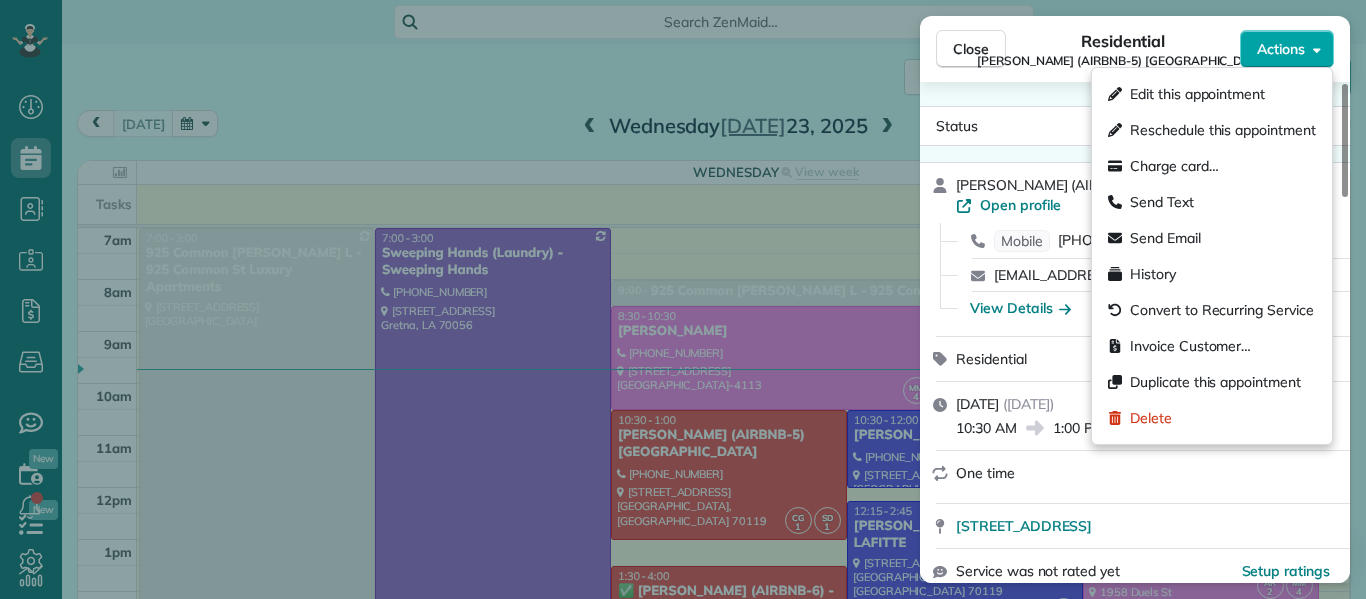 click on "Actions" at bounding box center (1287, 49) 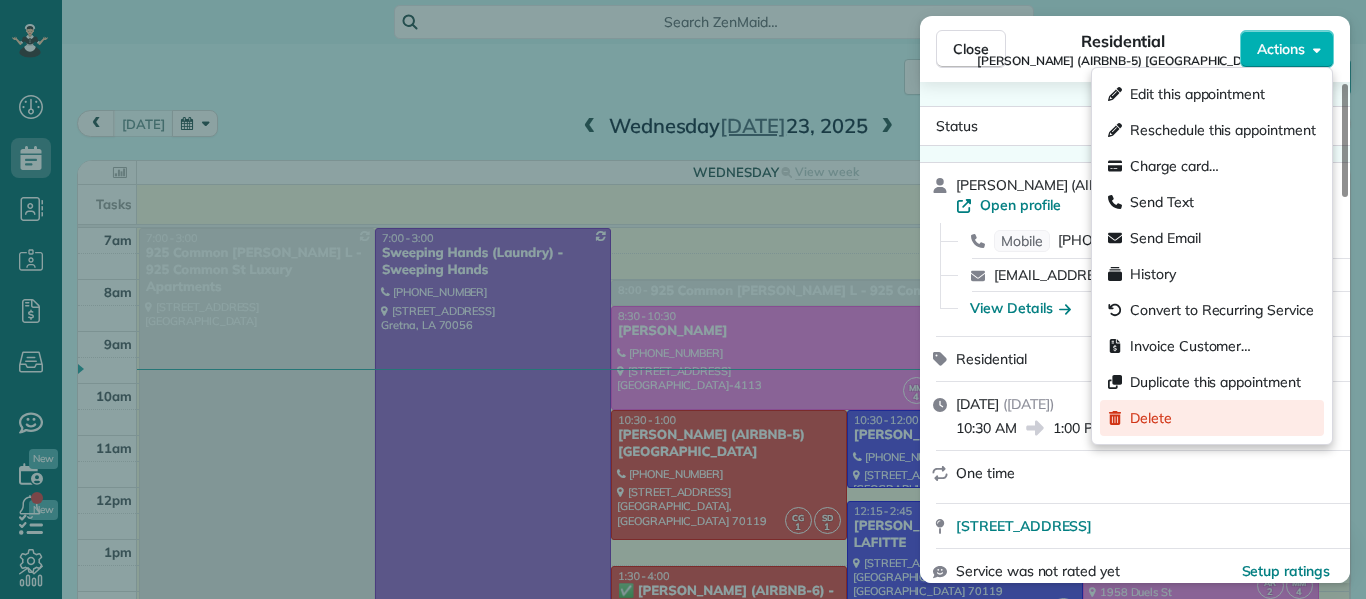 click on "Delete" at bounding box center (1212, 418) 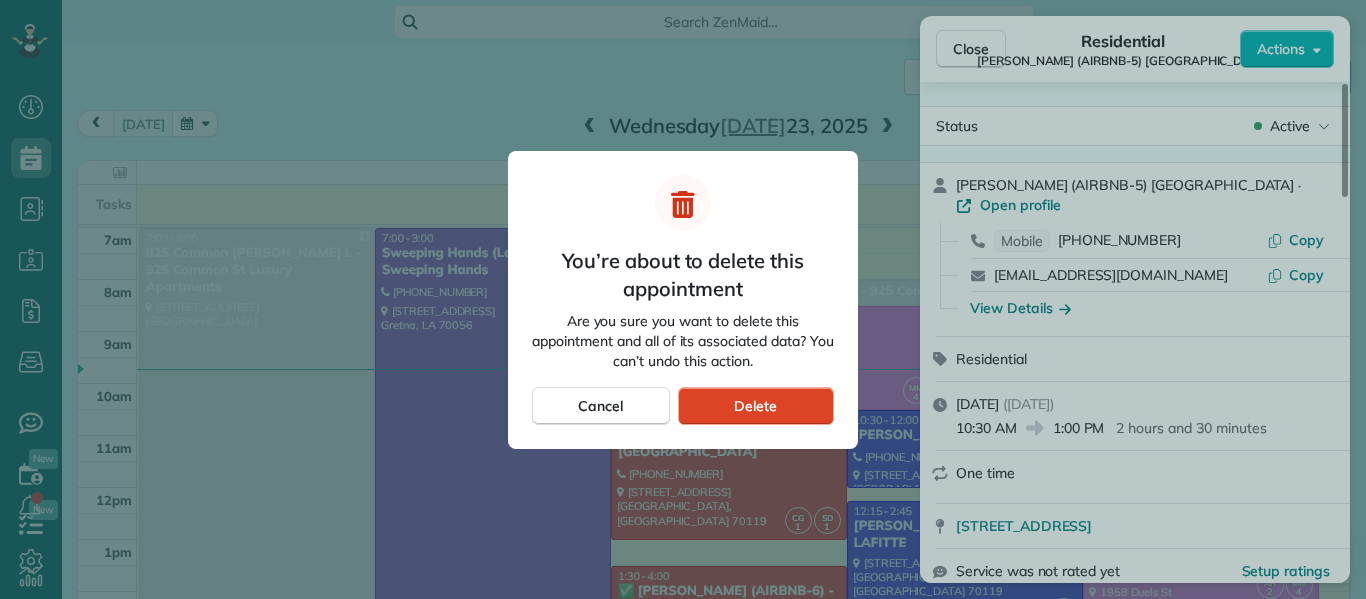 click on "Delete" at bounding box center [756, 406] 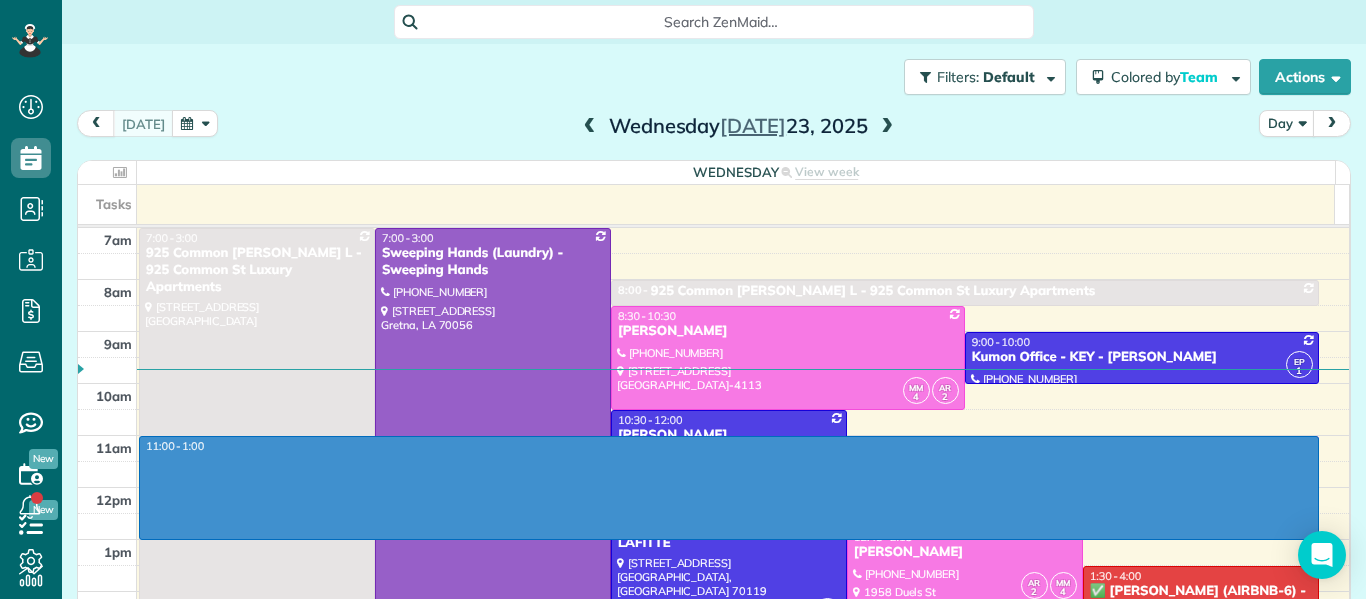 drag, startPoint x: 1308, startPoint y: 445, endPoint x: 1306, endPoint y: 532, distance: 87.02299 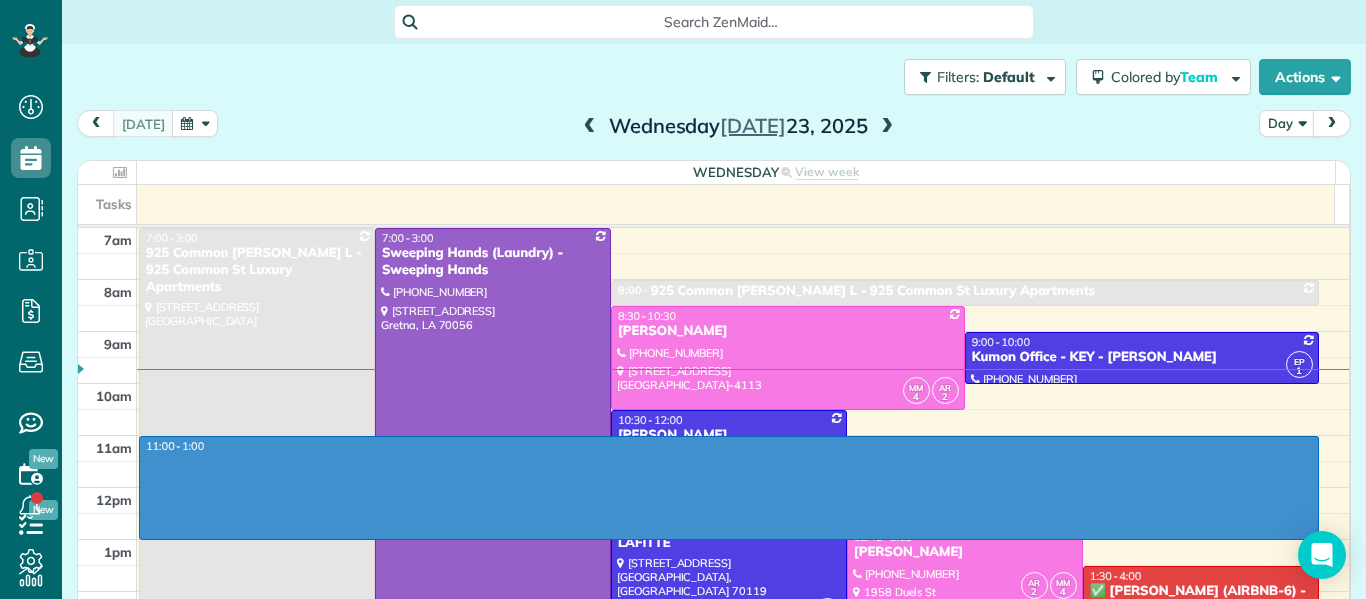 click on "Dashboard
Scheduling
Calendar View
List View
Dispatch View - Weekly scheduling (Beta)" at bounding box center [683, 299] 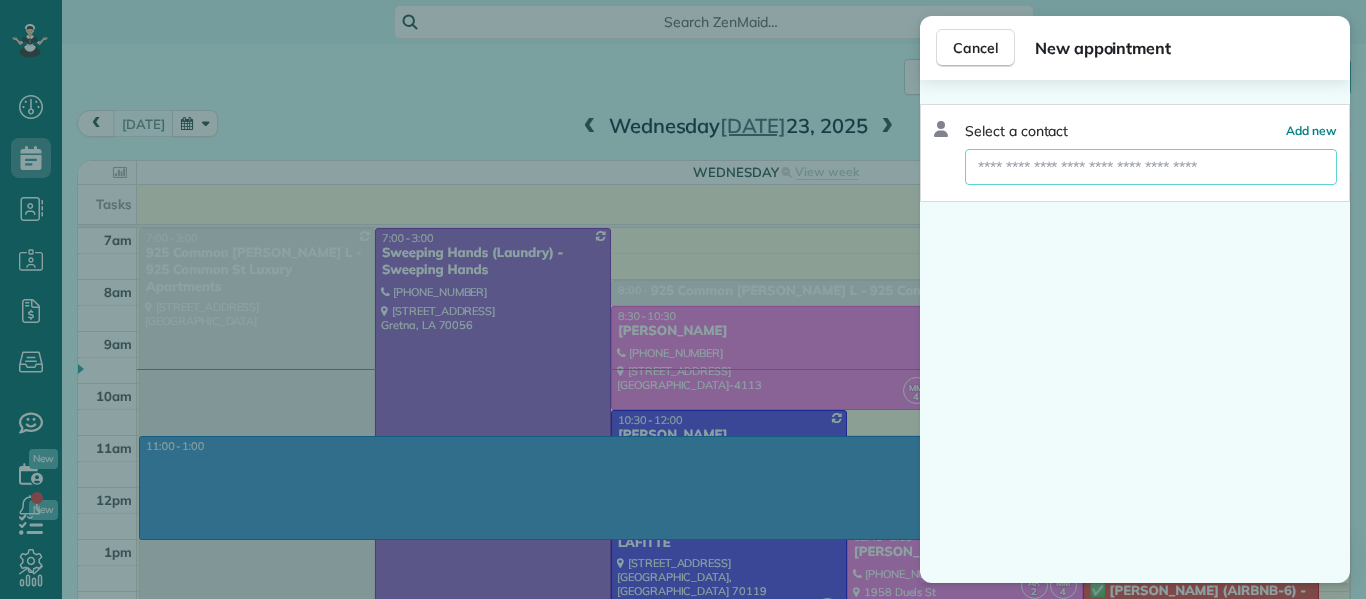 click at bounding box center [1151, 167] 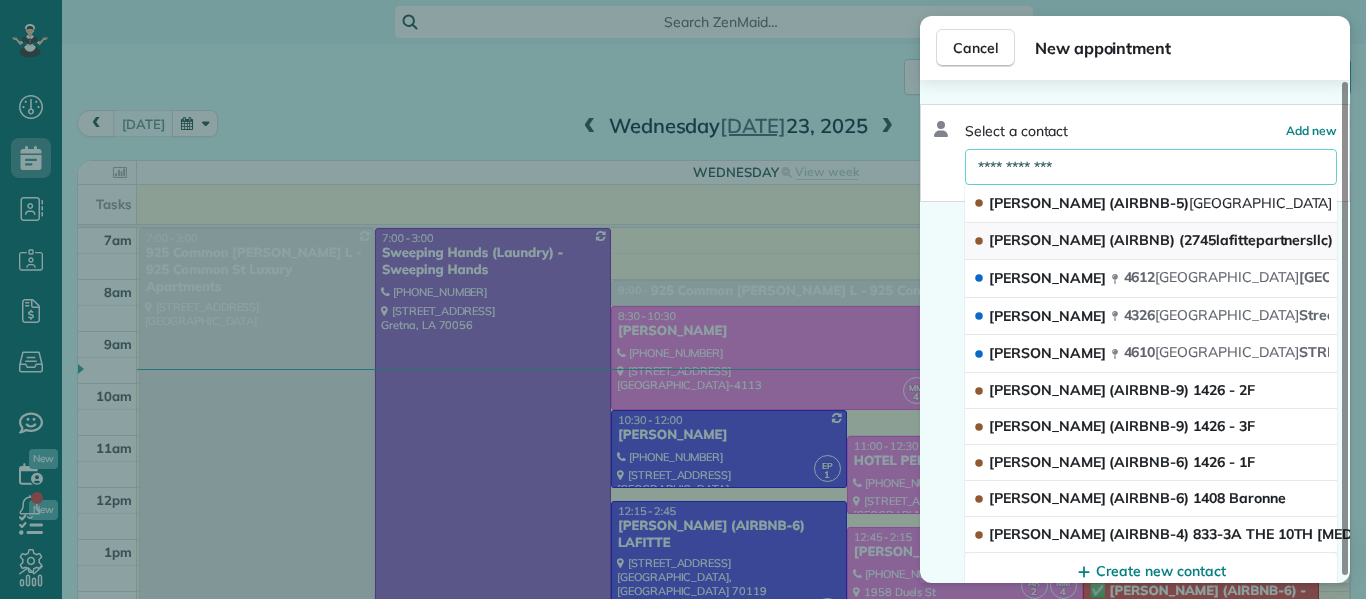 type on "**********" 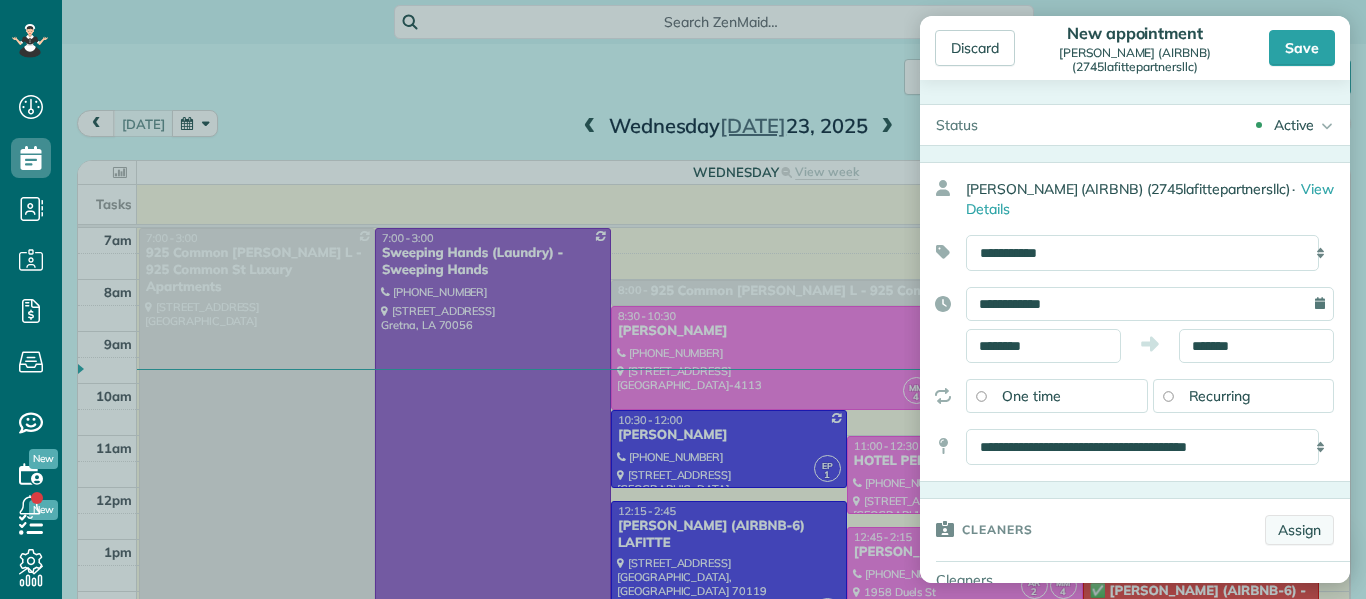 click on "Assign" at bounding box center [1299, 530] 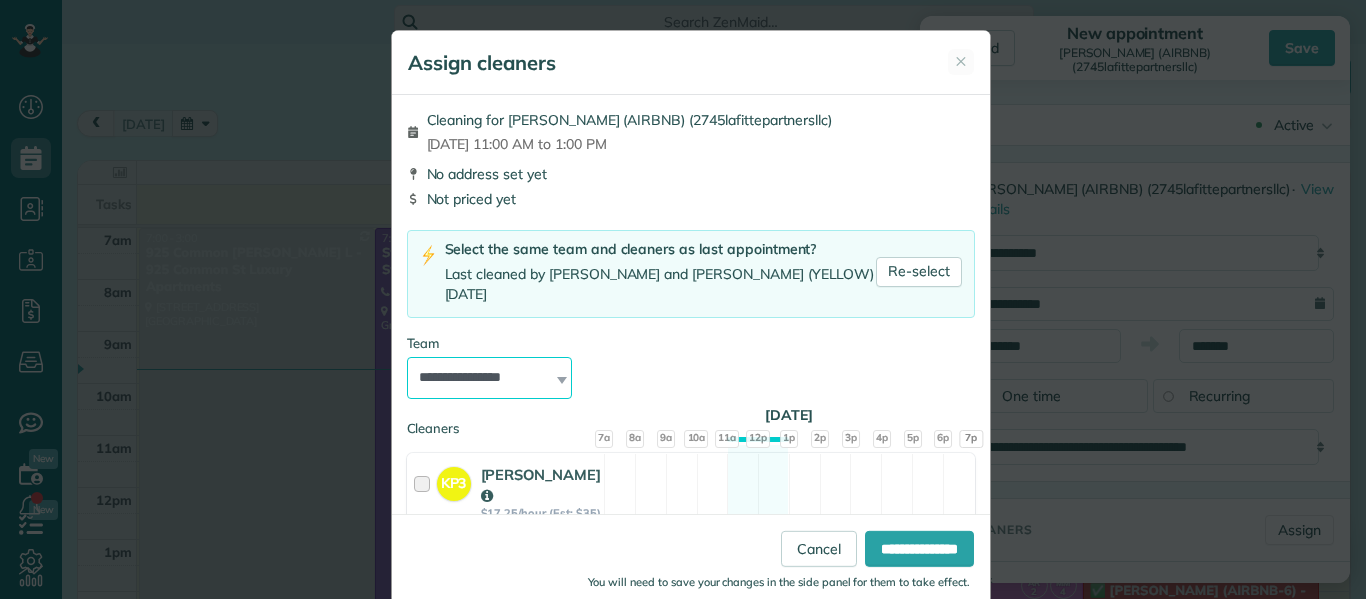 click on "**********" at bounding box center (490, 378) 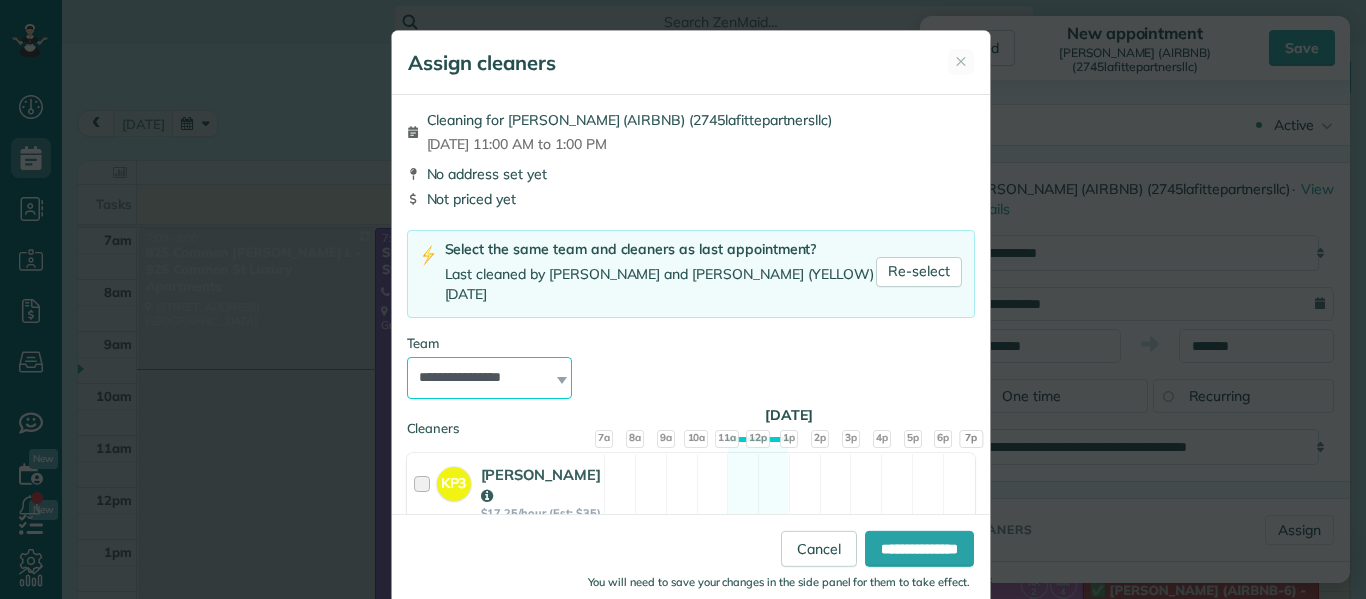select on "****" 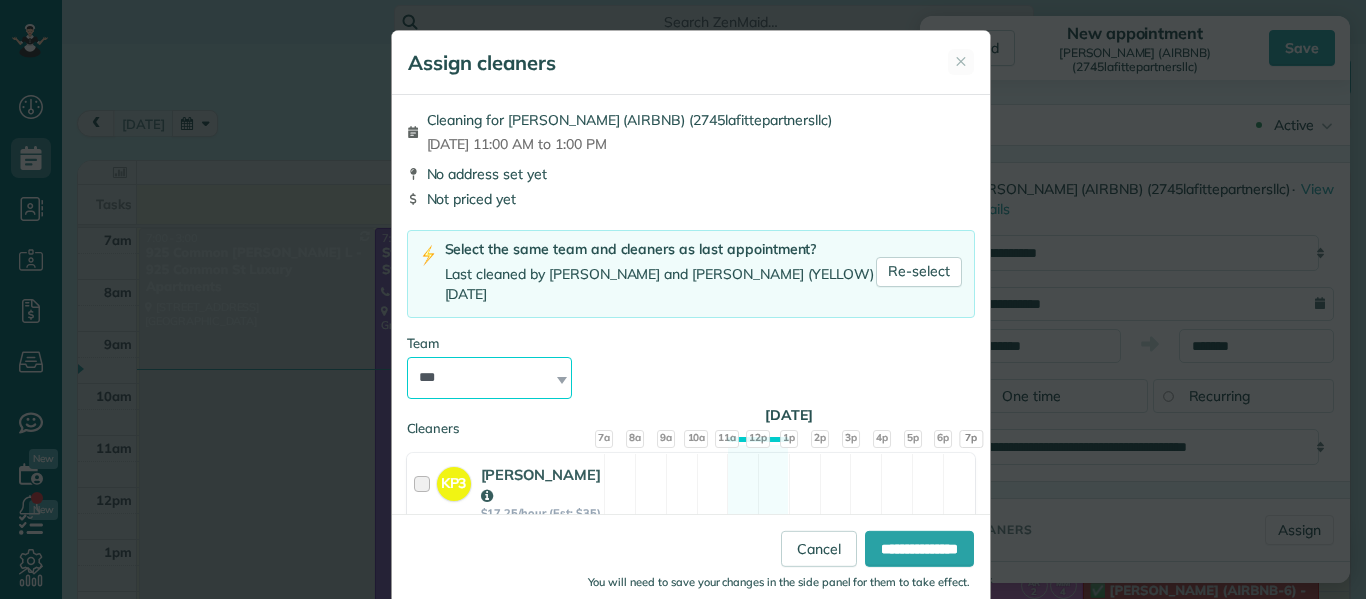 click on "**********" at bounding box center (490, 378) 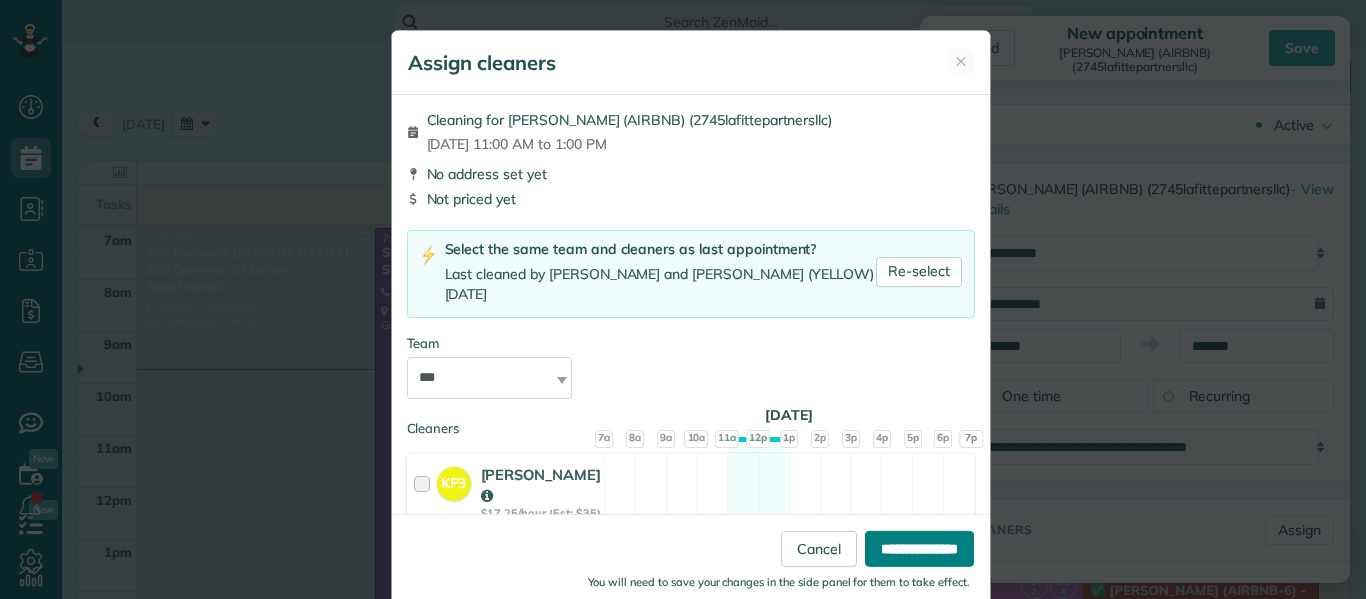 click on "**********" at bounding box center [919, 549] 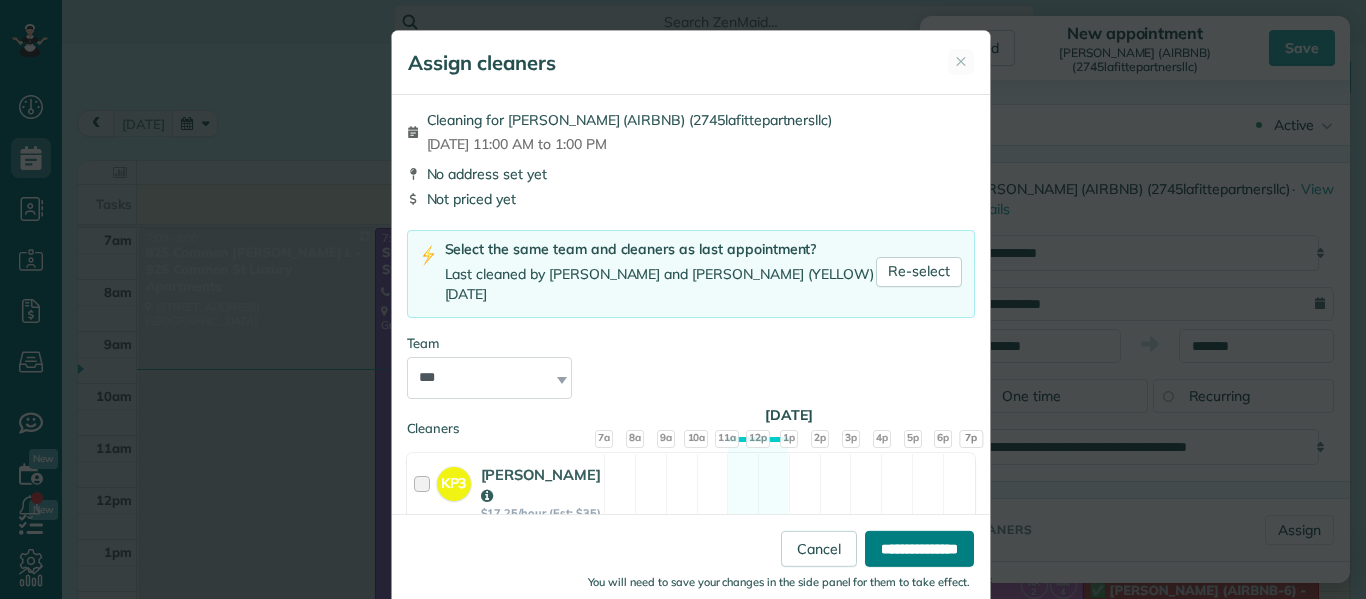 type on "******" 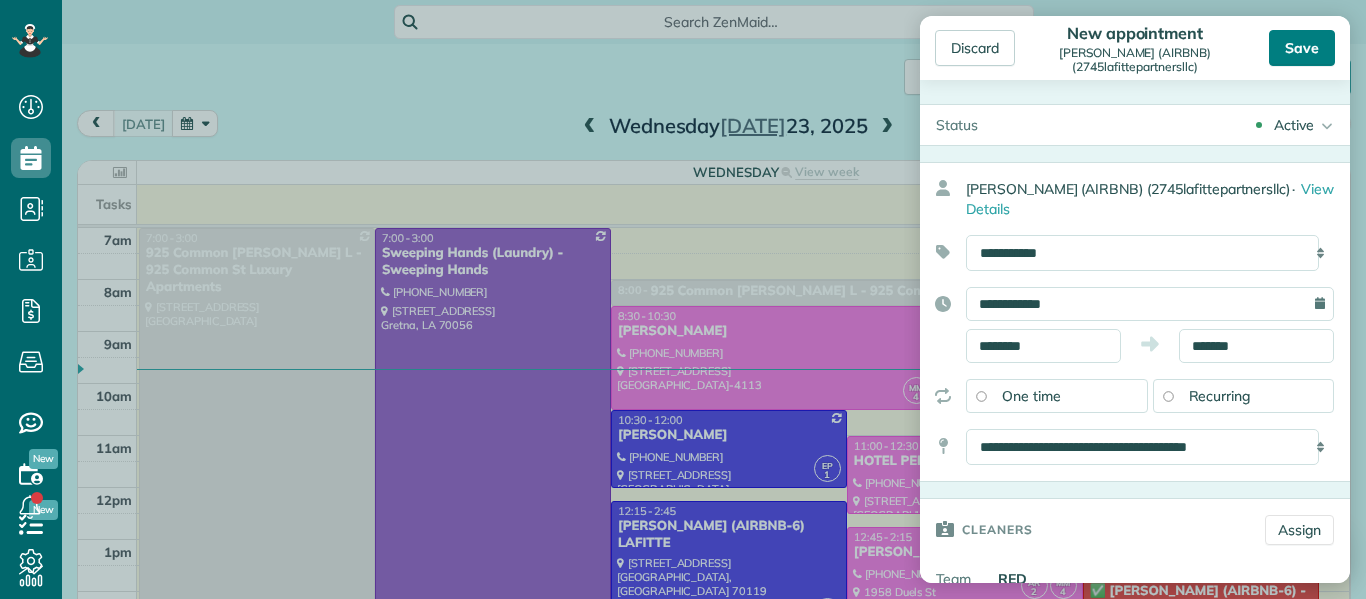 click on "Save" at bounding box center [1302, 48] 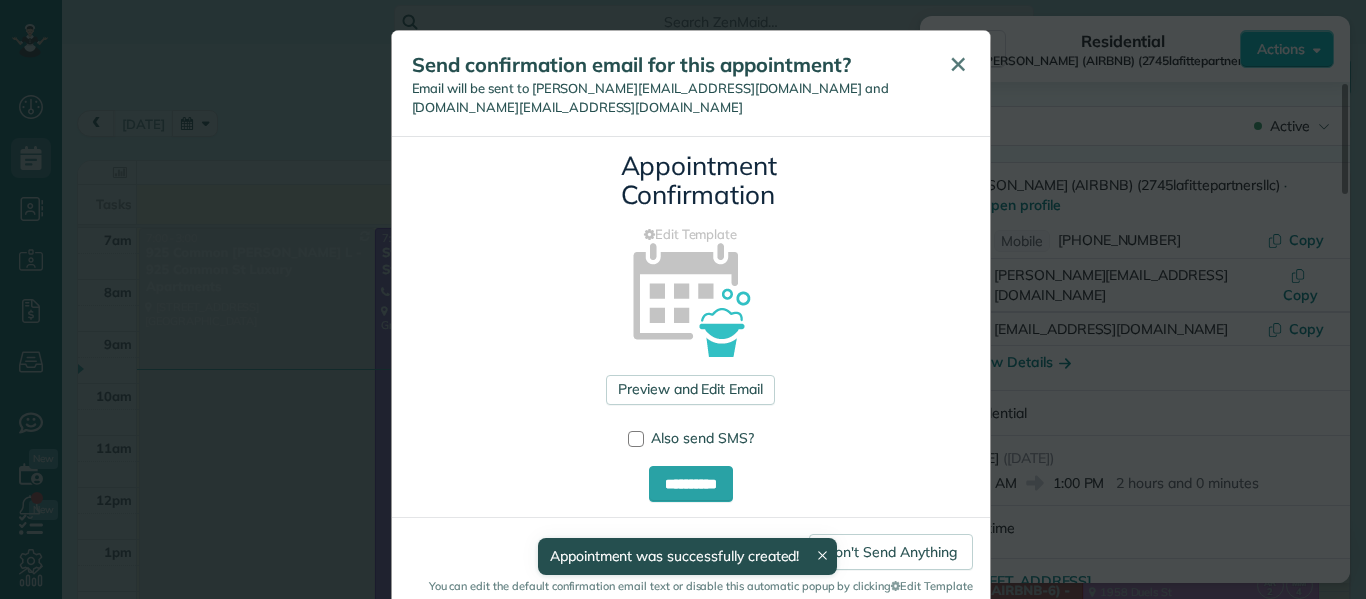 click on "✕" at bounding box center [958, 64] 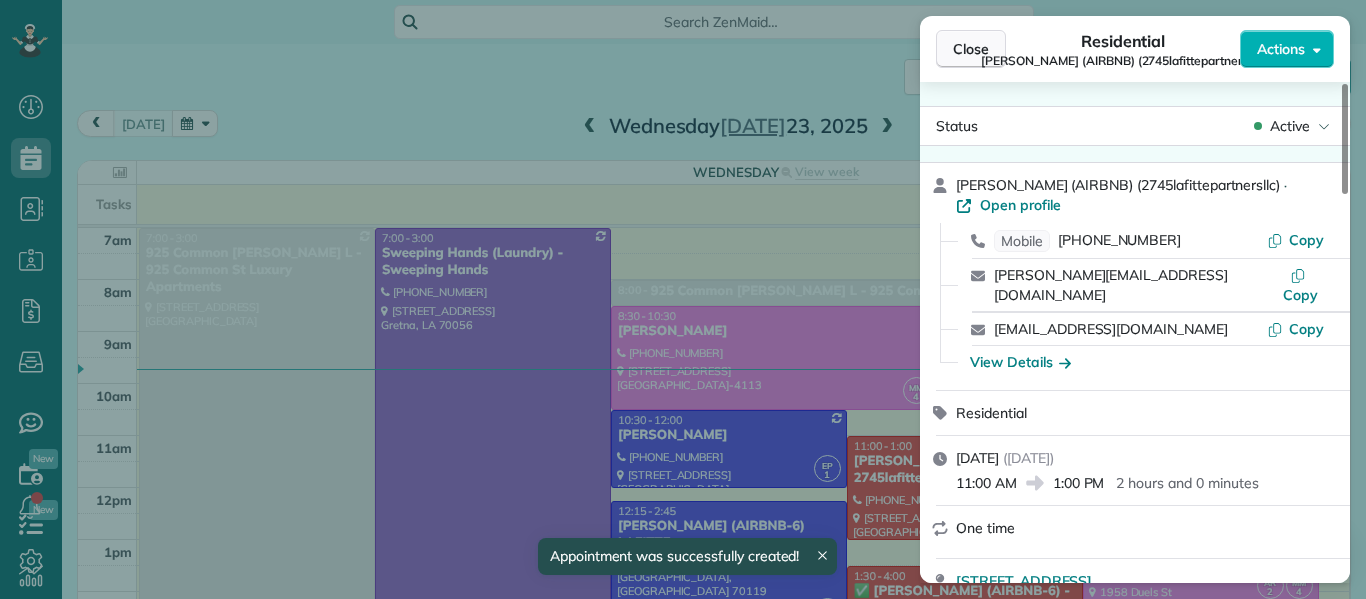 click on "Close" at bounding box center (971, 49) 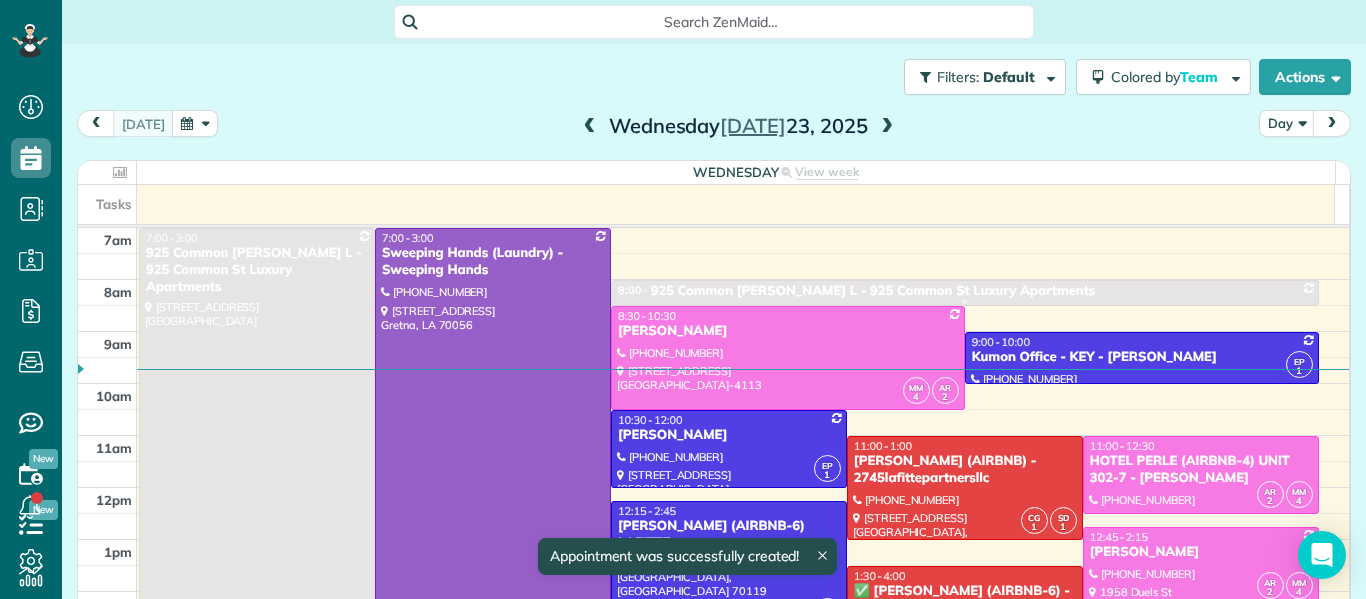 scroll, scrollTop: 44, scrollLeft: 0, axis: vertical 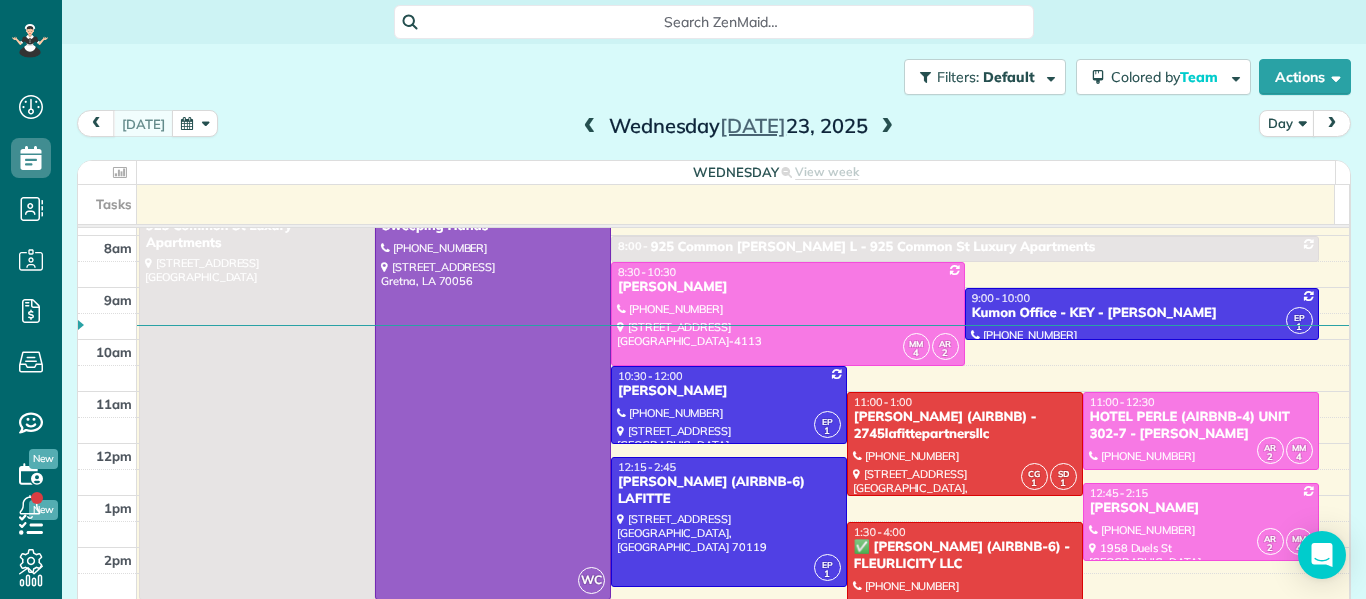 drag, startPoint x: 940, startPoint y: 420, endPoint x: 940, endPoint y: 383, distance: 37 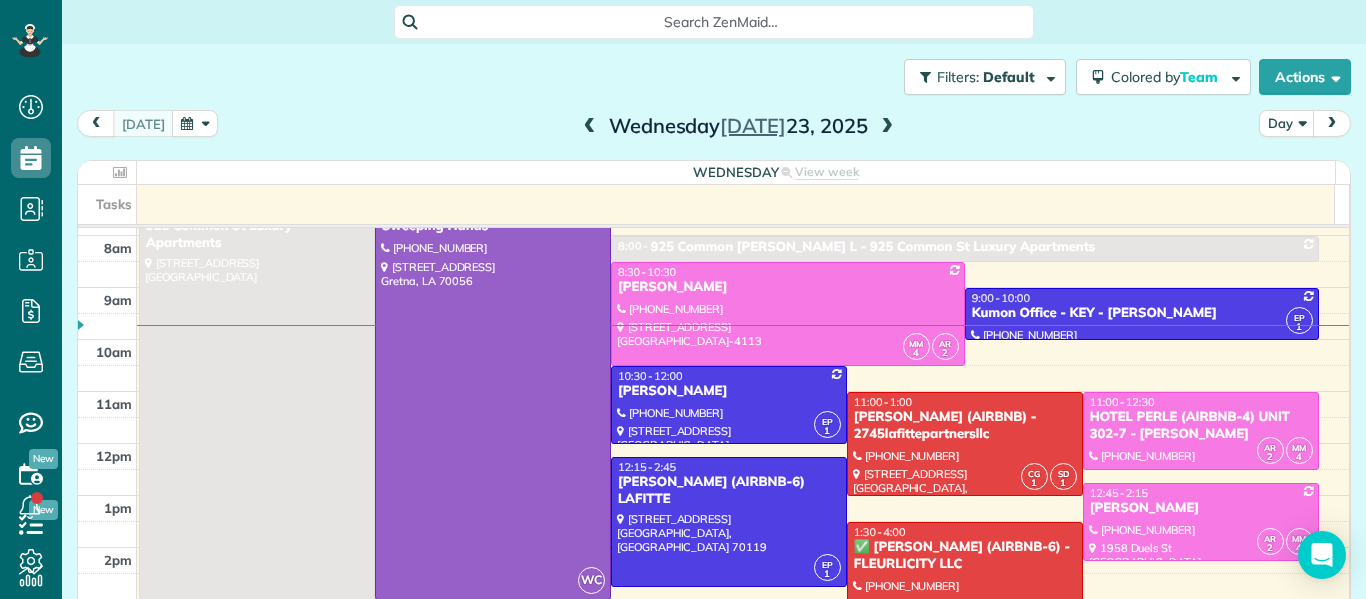 drag, startPoint x: 940, startPoint y: 383, endPoint x: 890, endPoint y: 135, distance: 252.99011 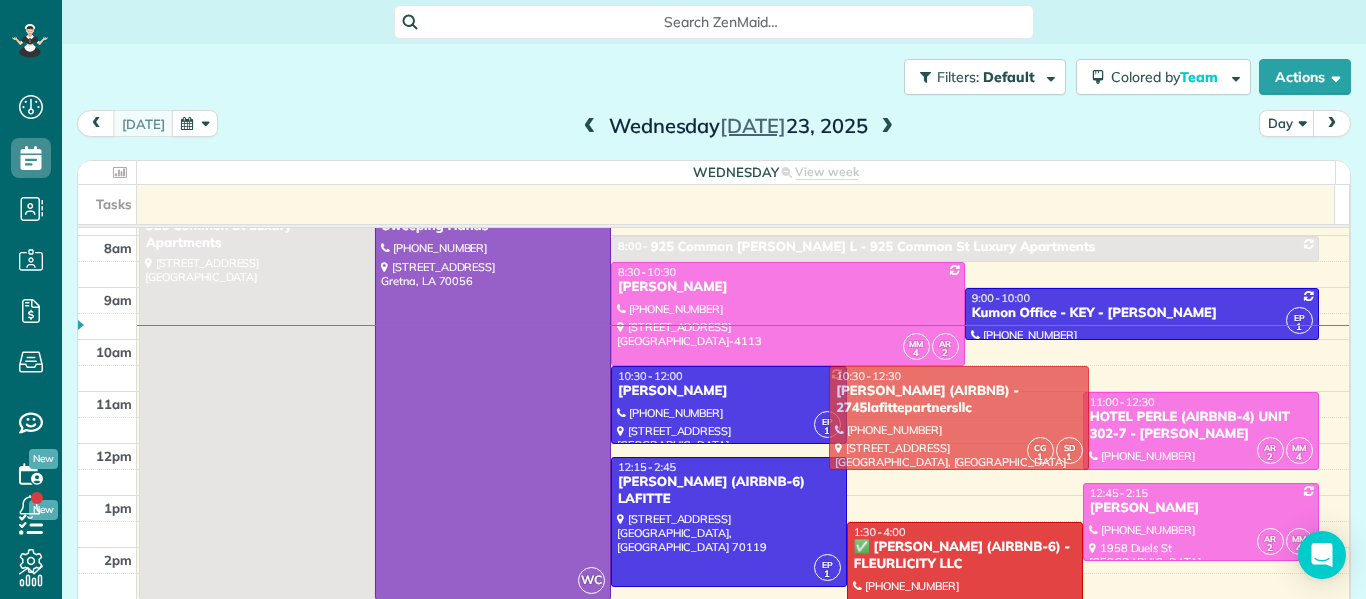 drag, startPoint x: 905, startPoint y: 428, endPoint x: 910, endPoint y: 405, distance: 23.537205 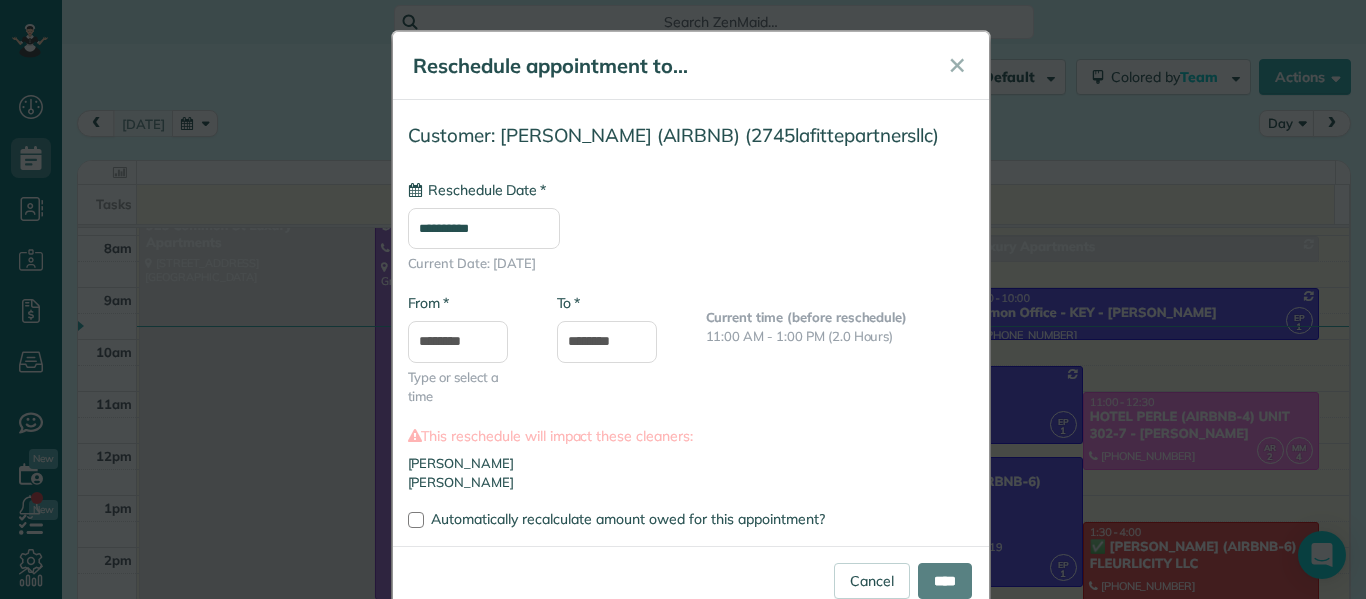 type on "**********" 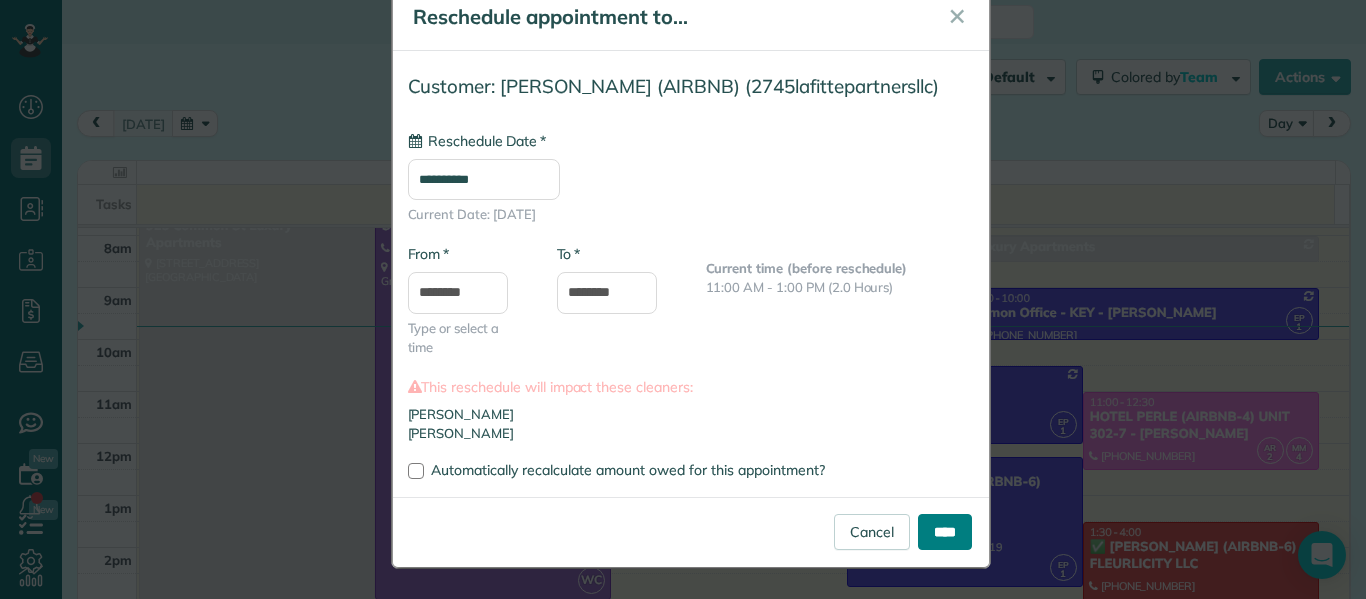 click on "****" at bounding box center (945, 532) 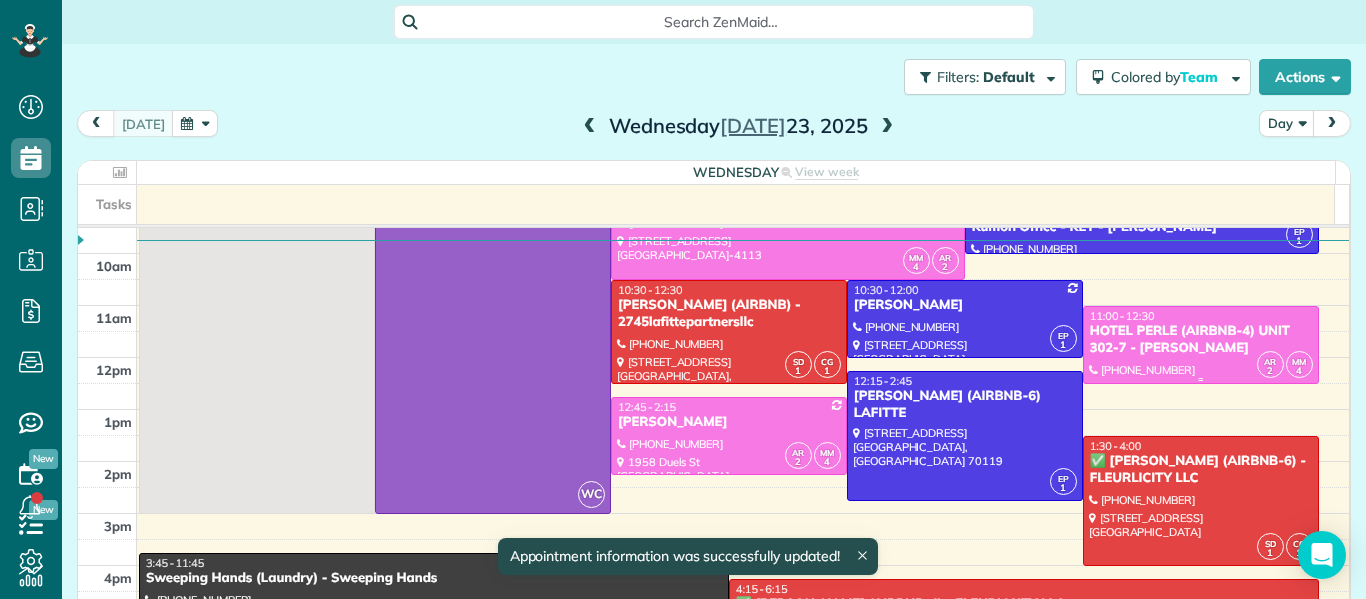 scroll, scrollTop: 131, scrollLeft: 0, axis: vertical 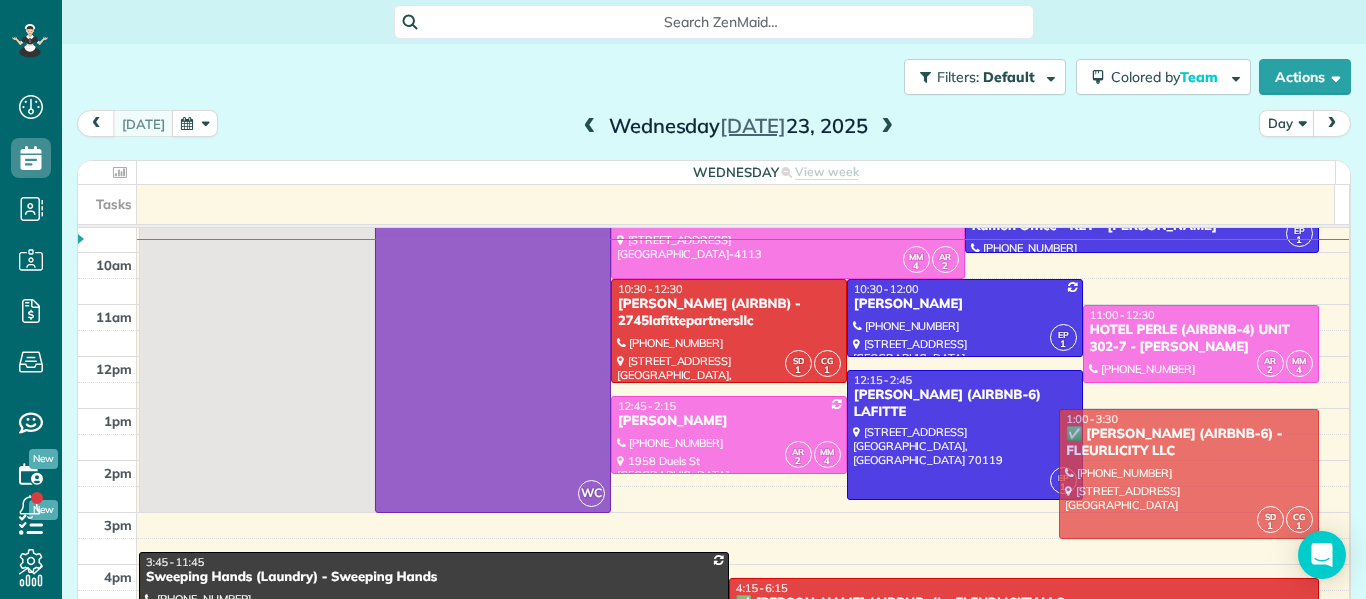 drag, startPoint x: 1142, startPoint y: 462, endPoint x: 1151, endPoint y: 437, distance: 26.57066 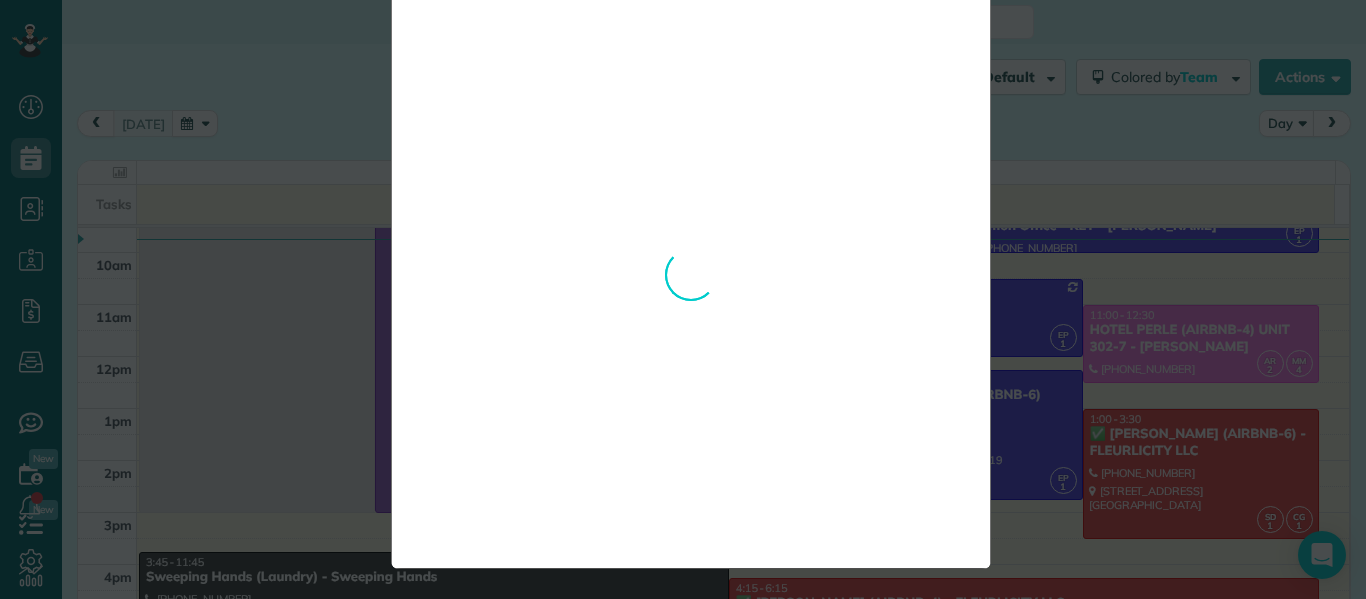 scroll, scrollTop: 0, scrollLeft: 0, axis: both 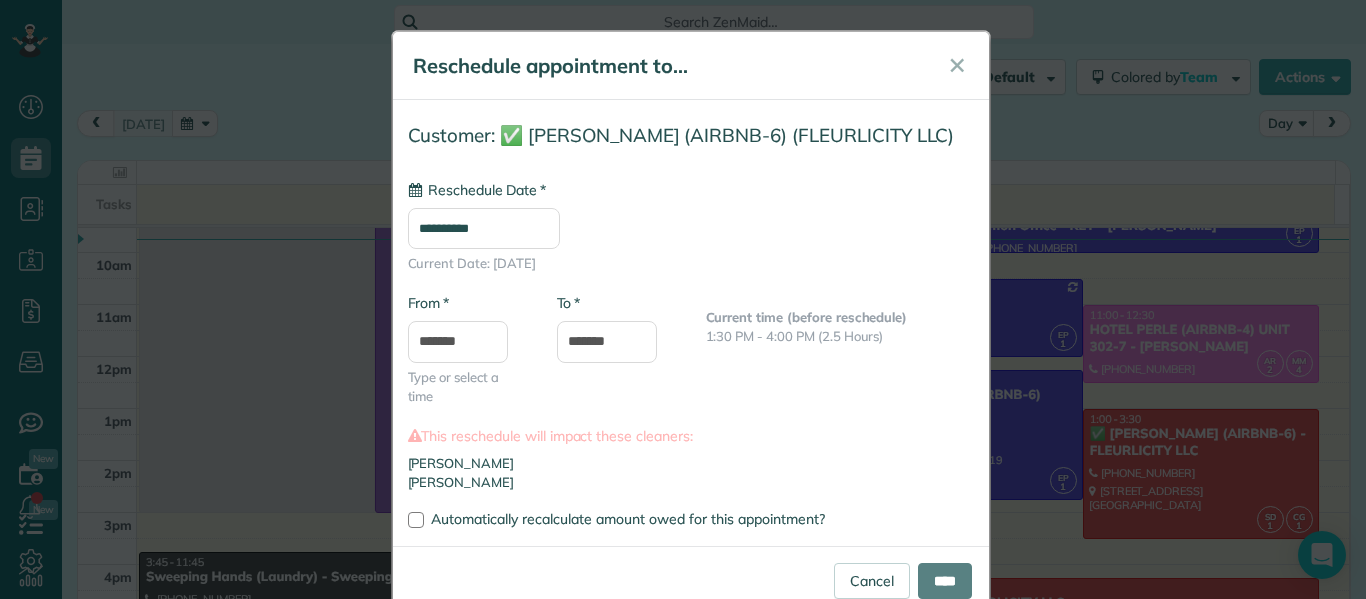 type on "**********" 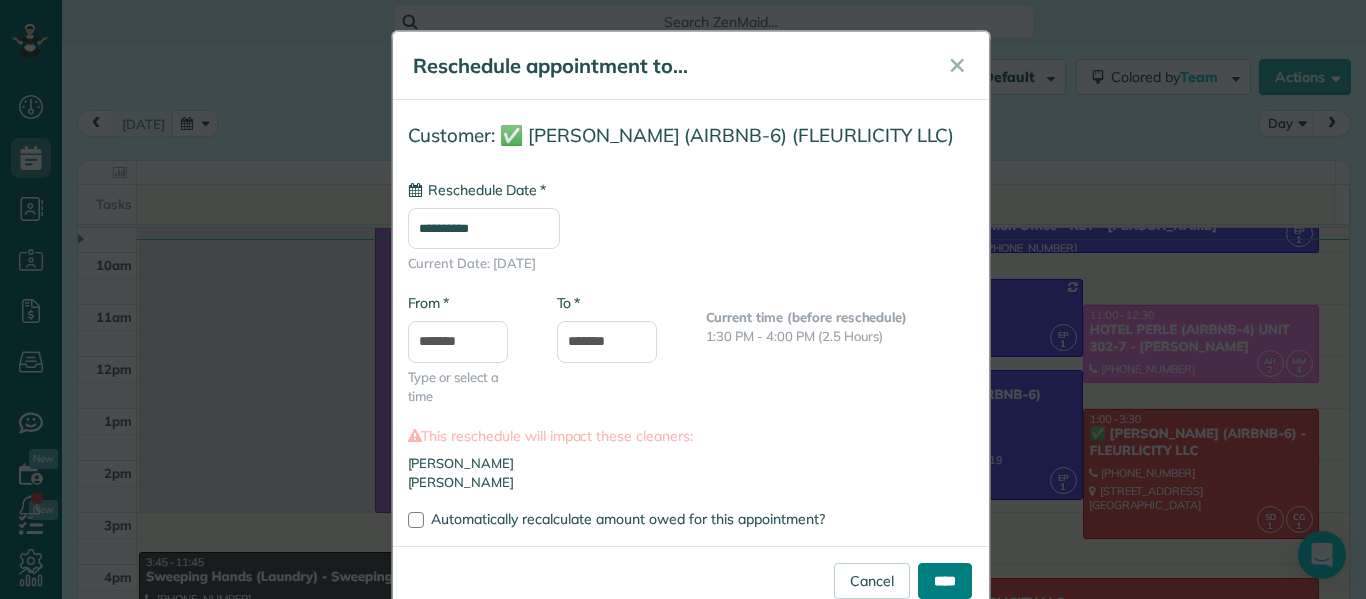 click on "****" at bounding box center (945, 581) 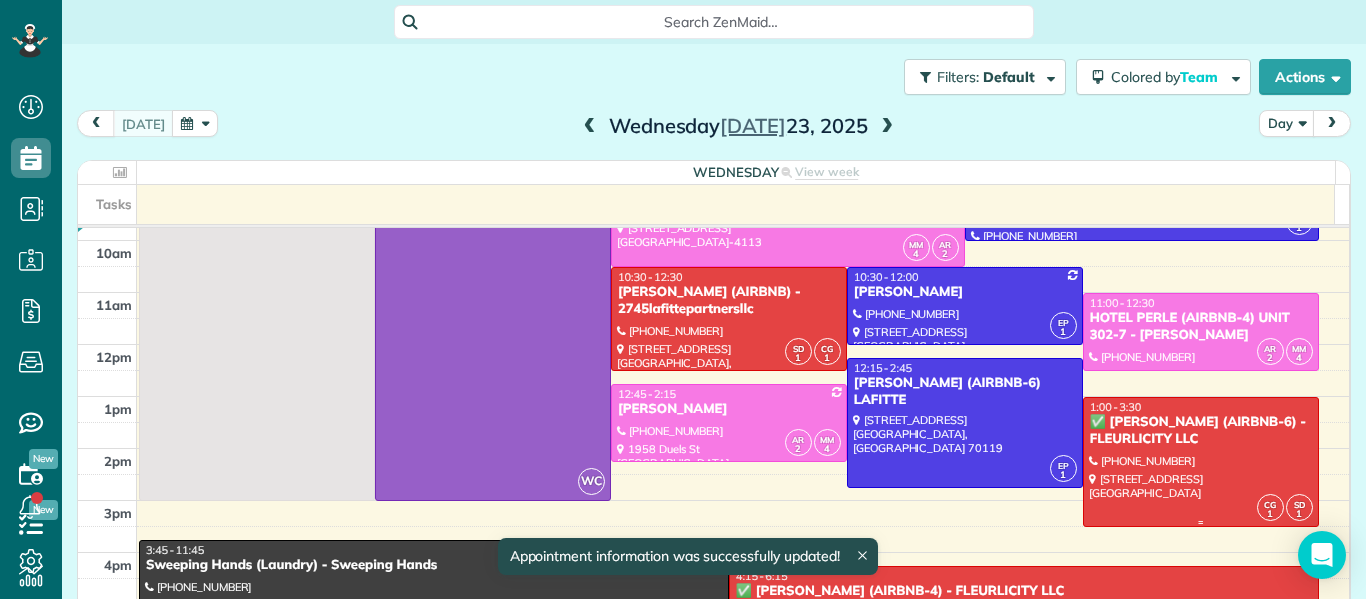 scroll, scrollTop: 142, scrollLeft: 0, axis: vertical 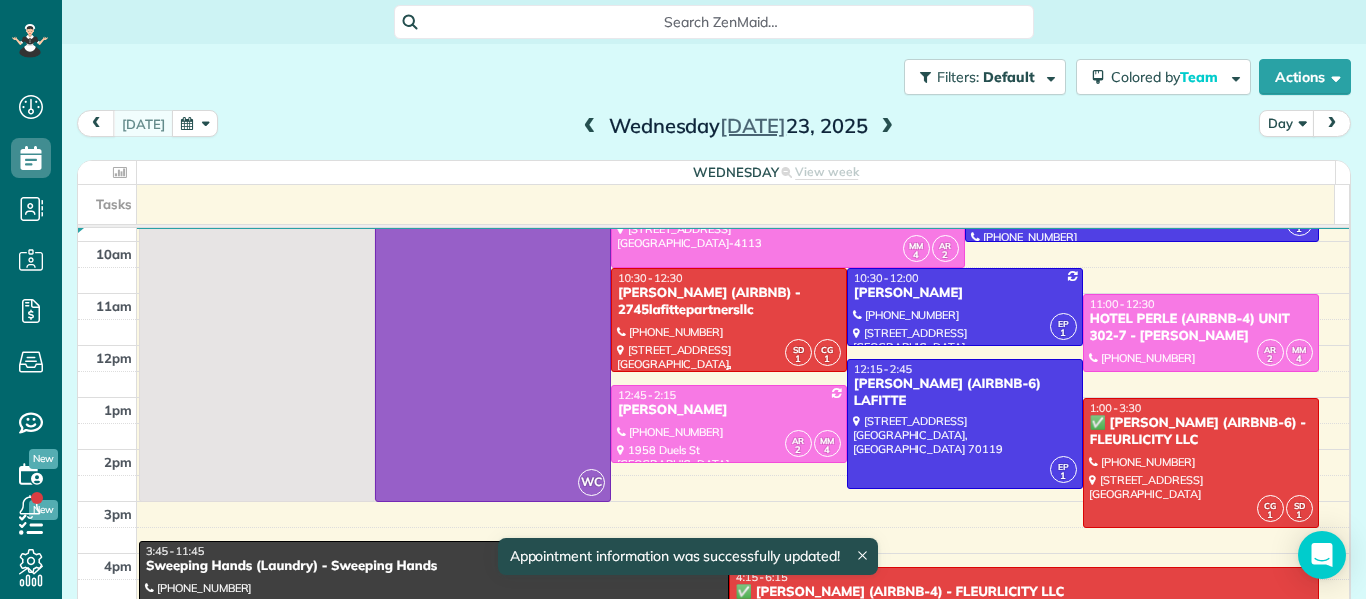 click on "[PERSON_NAME] (AIRBNB) - 2745lafittepartnersllc" at bounding box center [729, 302] 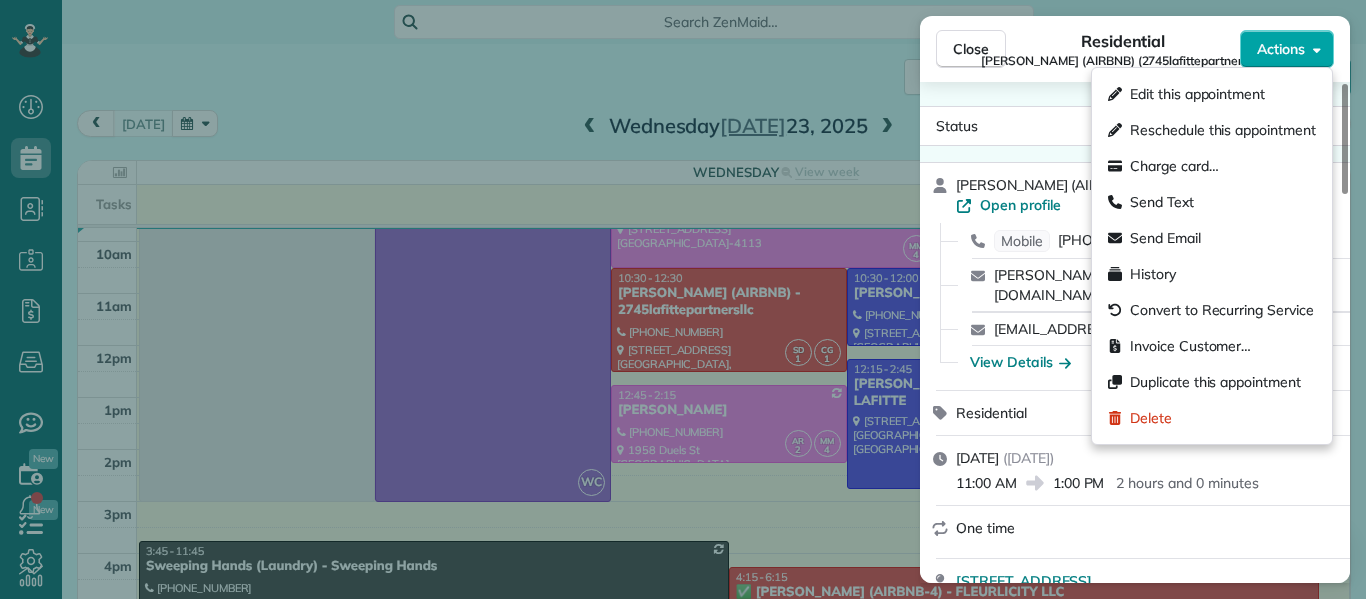 click 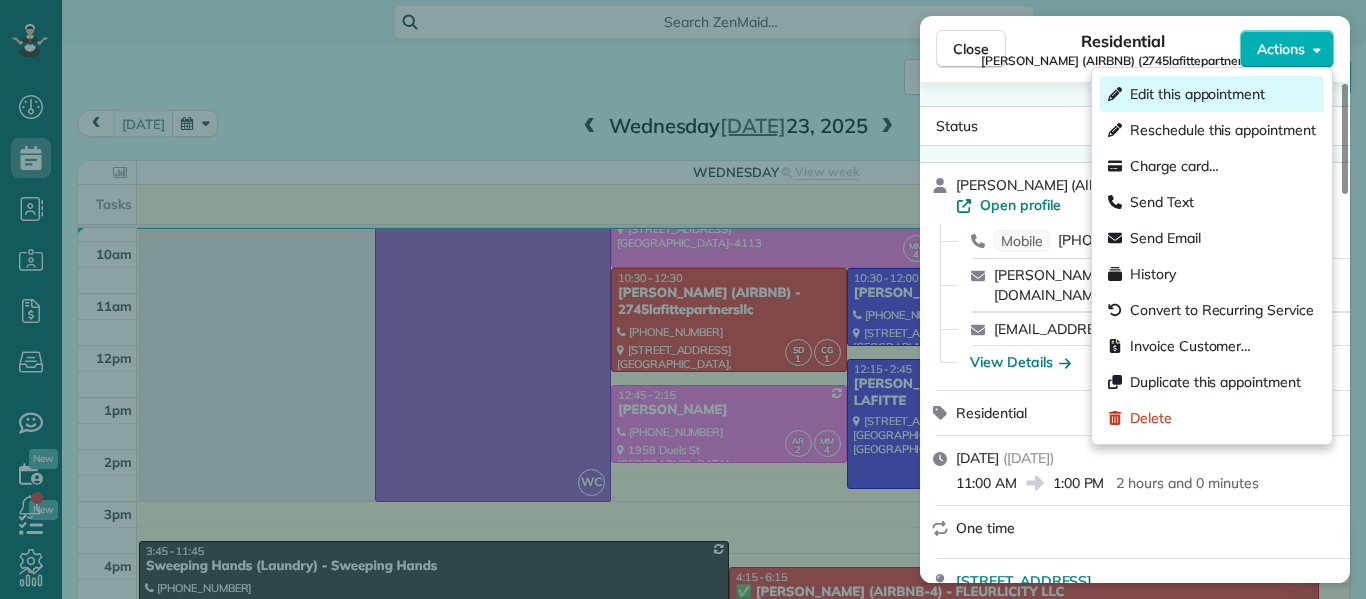click on "Edit this appointment" at bounding box center [1212, 94] 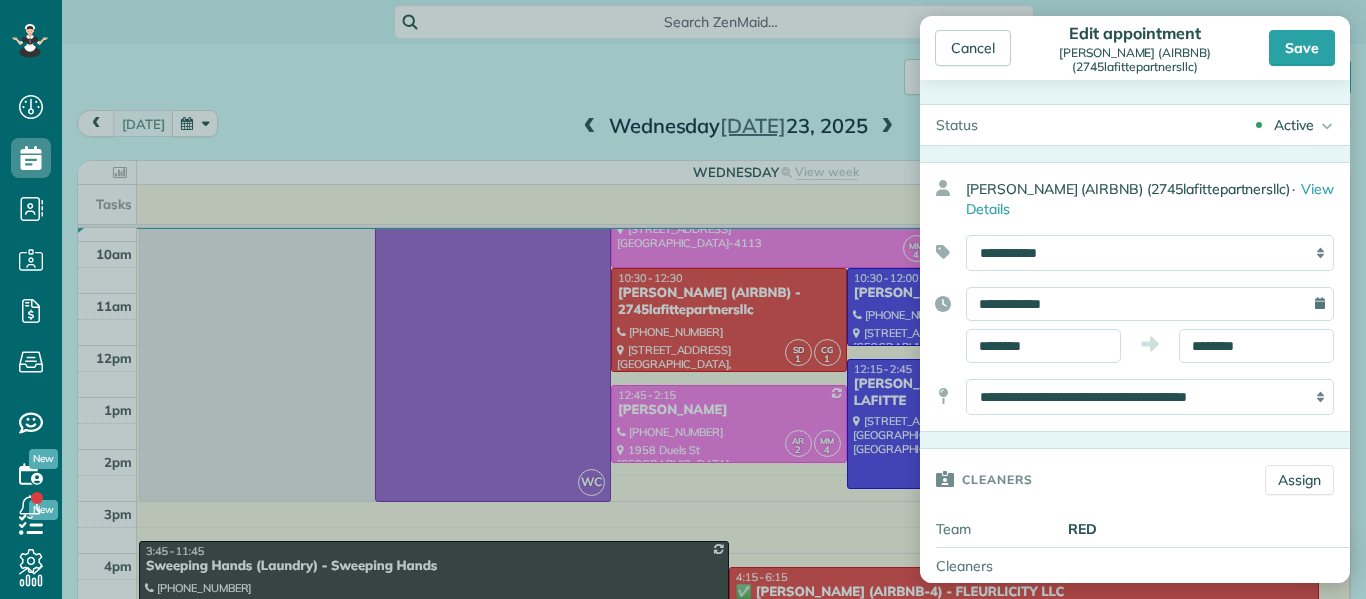 type on "******" 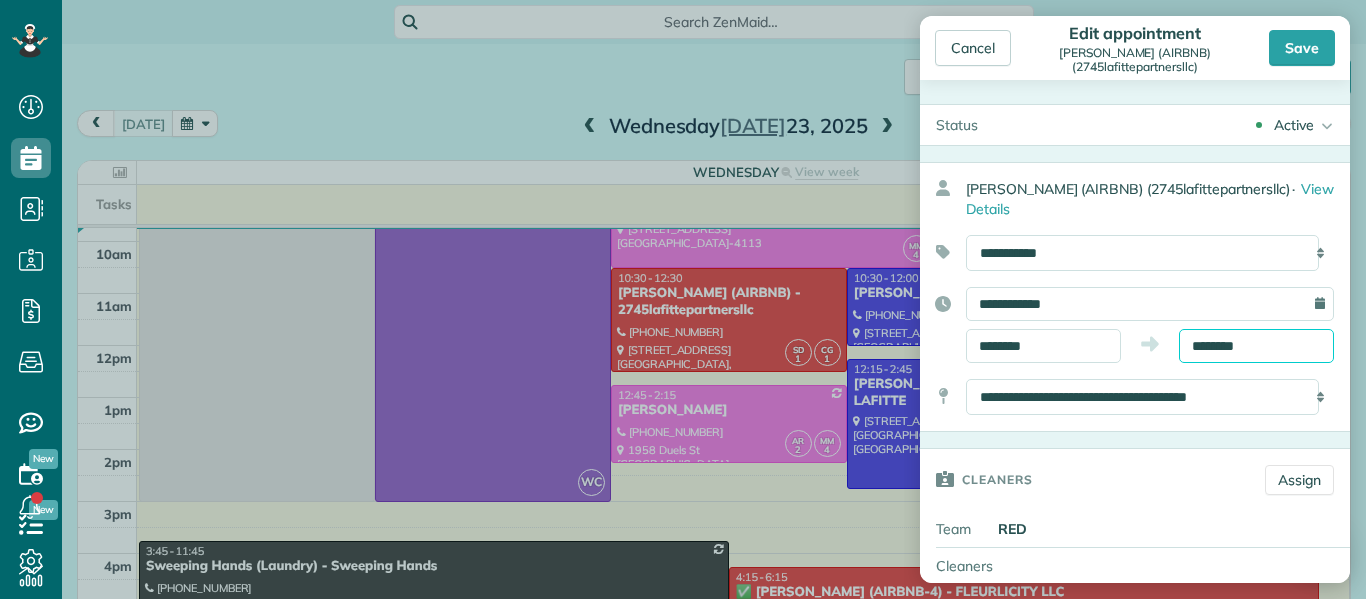 click on "********" at bounding box center (1256, 346) 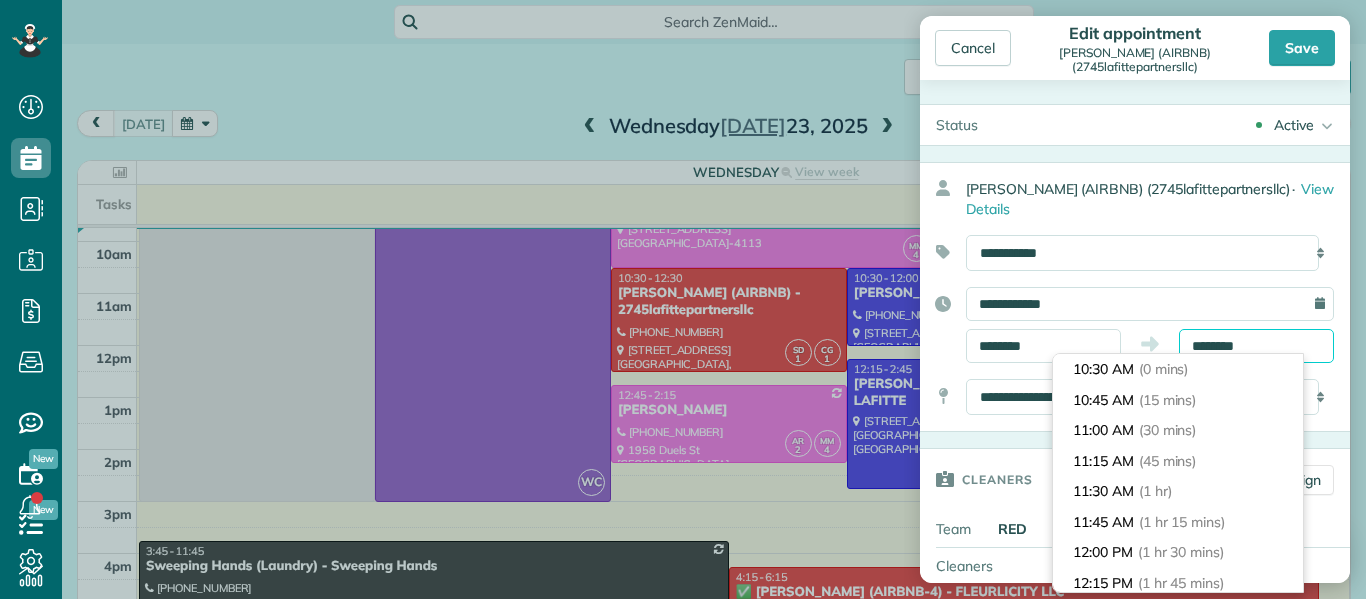 scroll, scrollTop: 214, scrollLeft: 0, axis: vertical 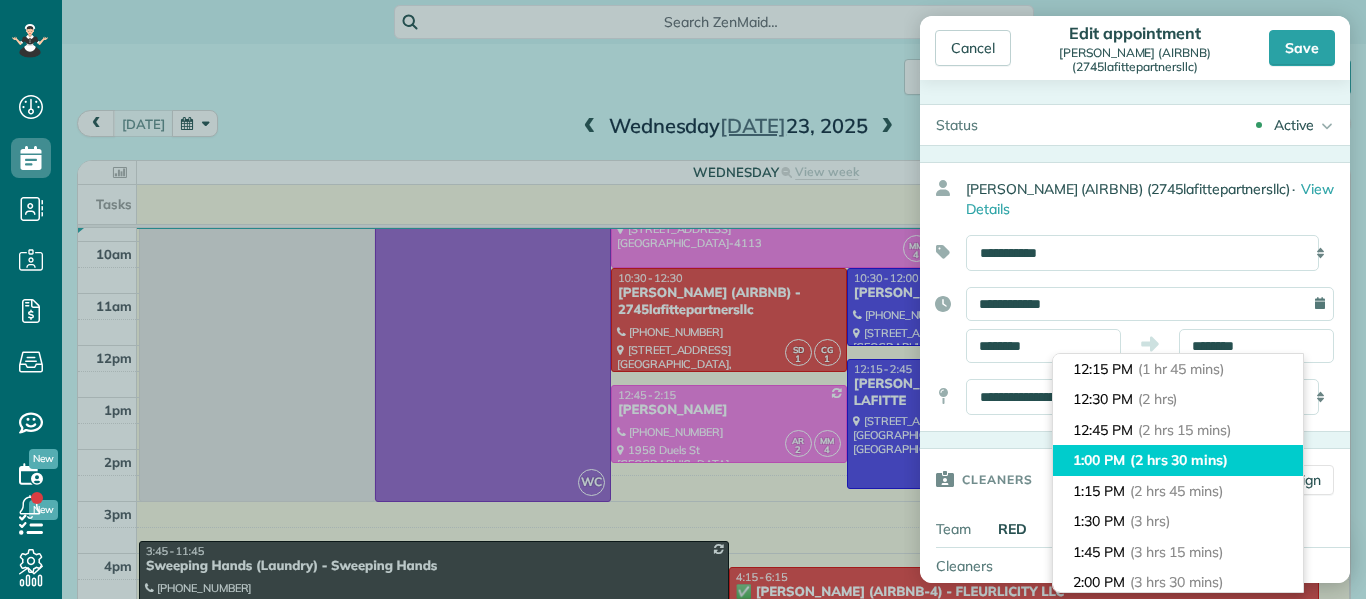 type on "*******" 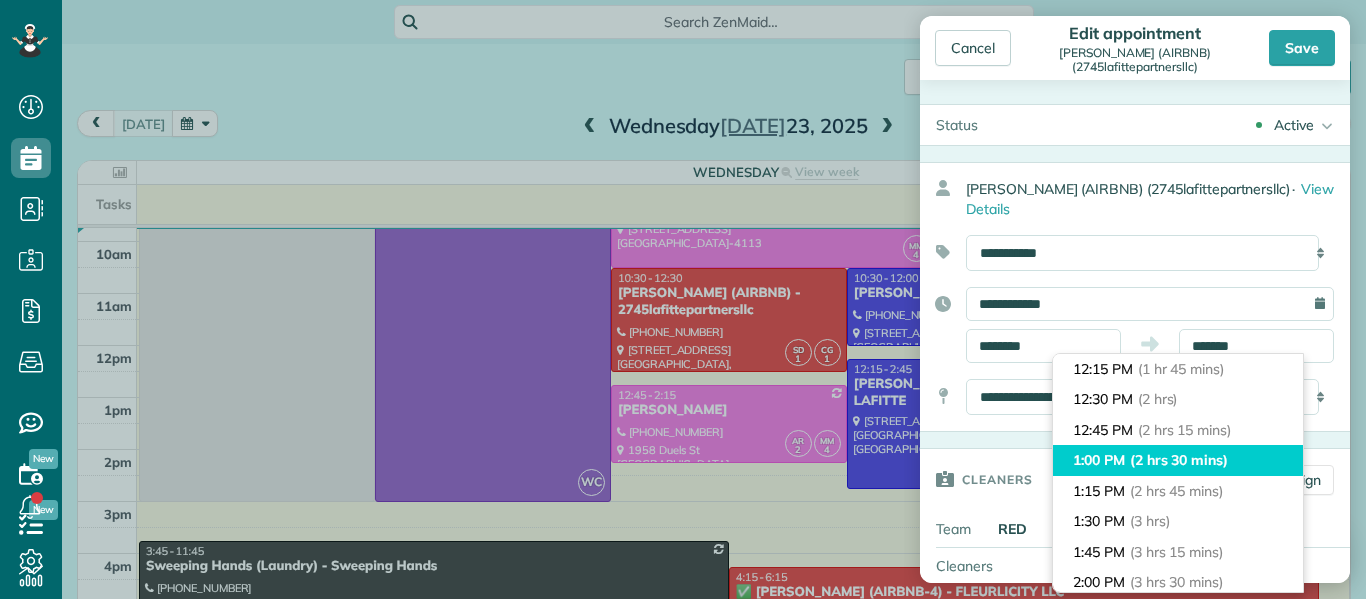 click on "(2 hrs 30 mins)" at bounding box center (1179, 460) 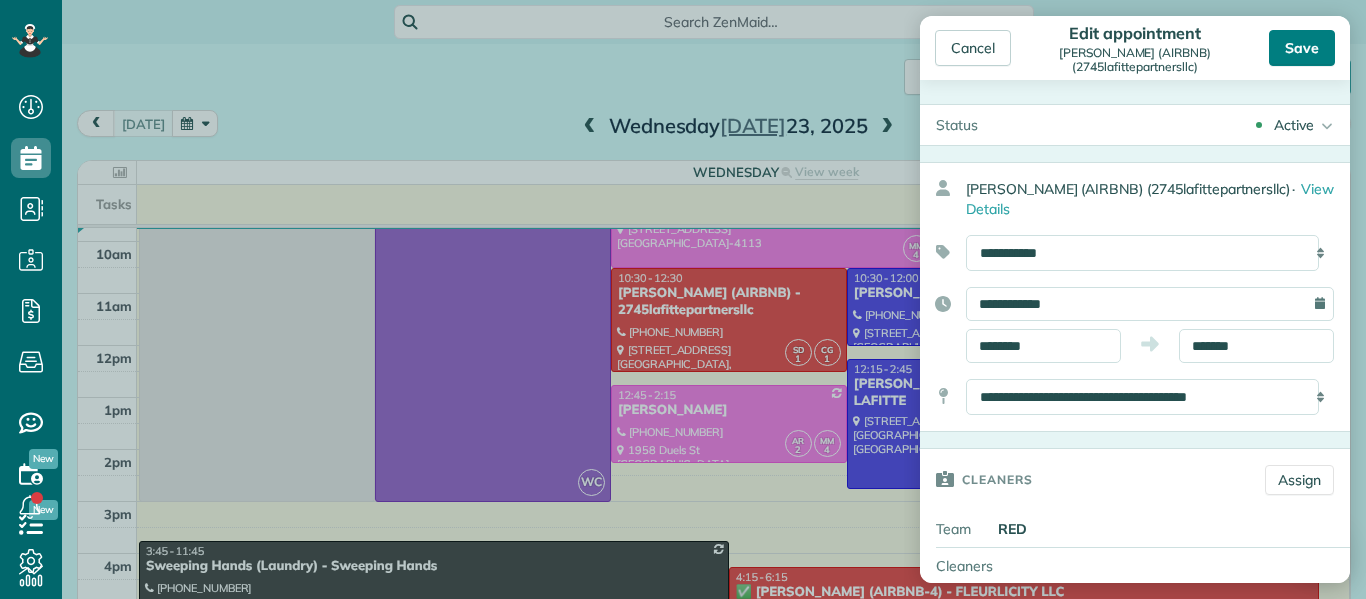 click on "Save" at bounding box center (1302, 48) 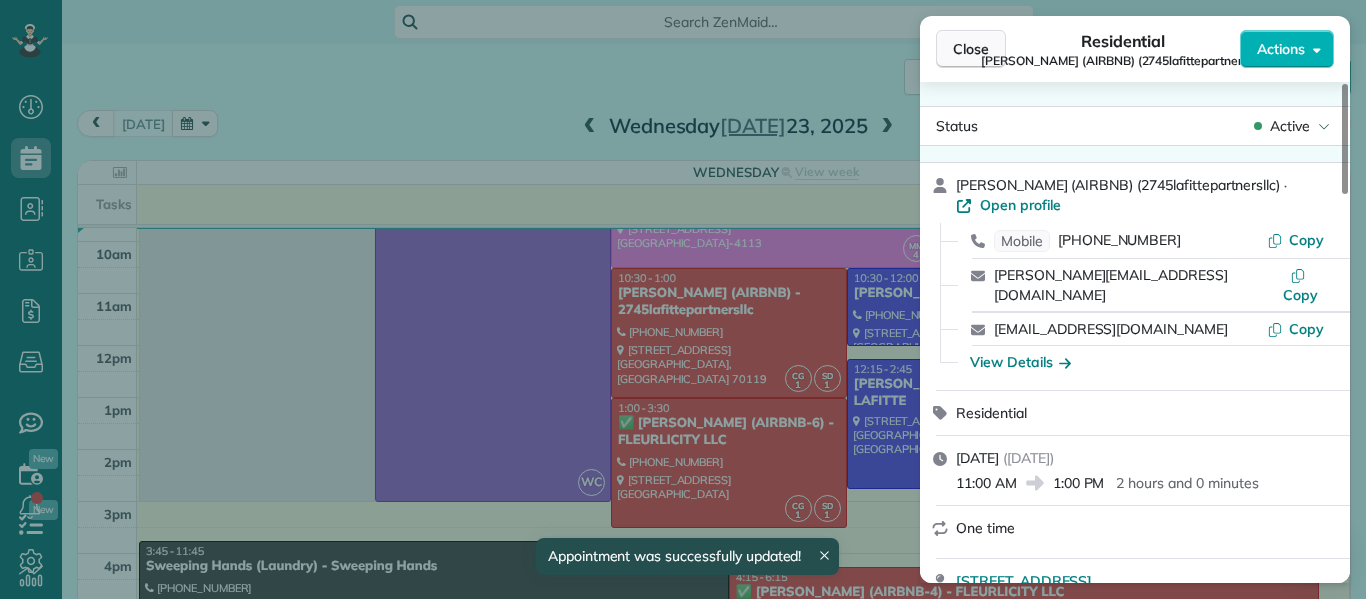 click on "Close" at bounding box center (971, 49) 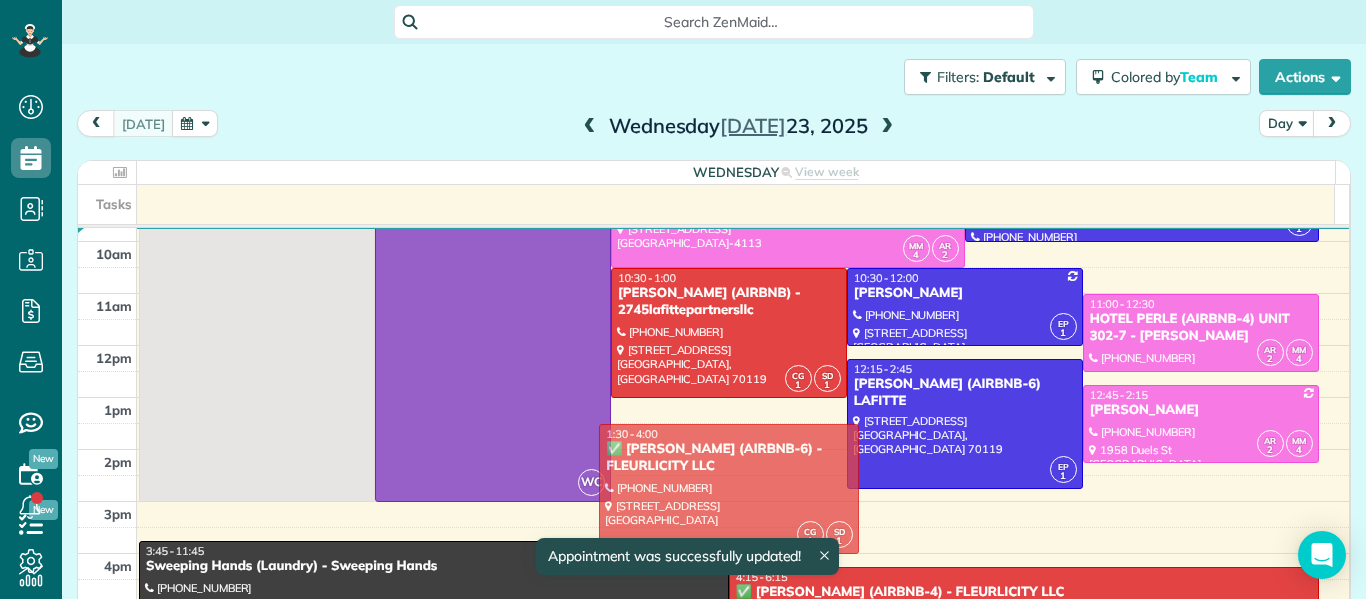 drag, startPoint x: 764, startPoint y: 454, endPoint x: 773, endPoint y: 480, distance: 27.513634 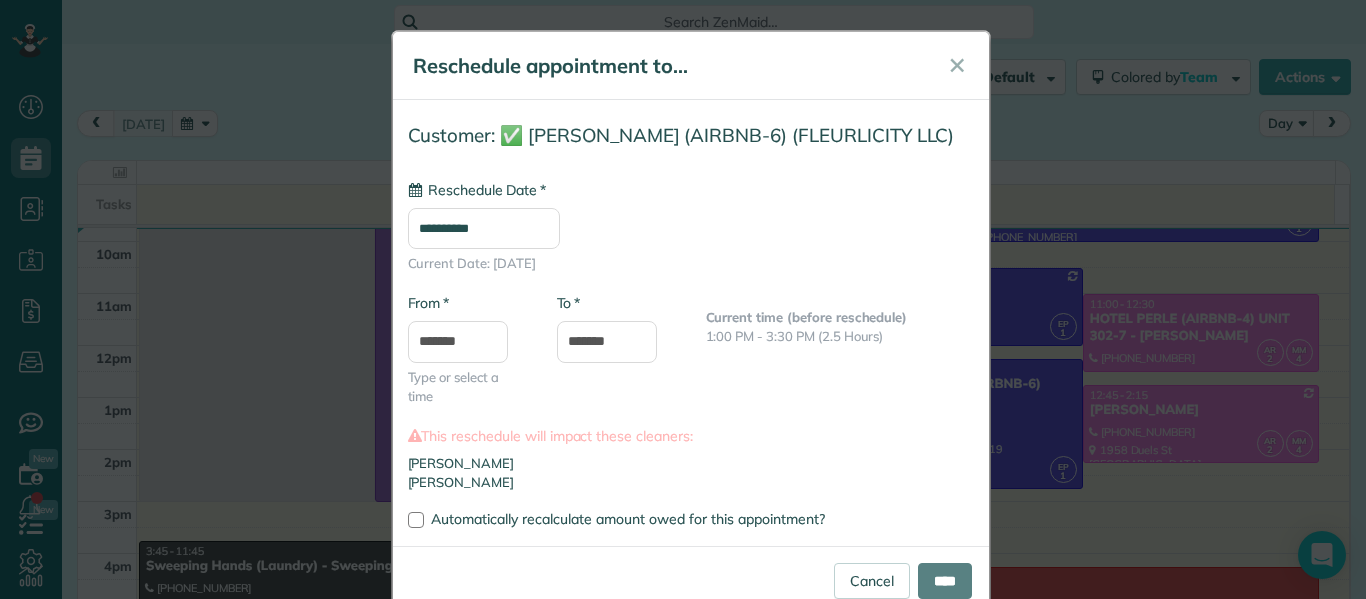 scroll, scrollTop: 49, scrollLeft: 0, axis: vertical 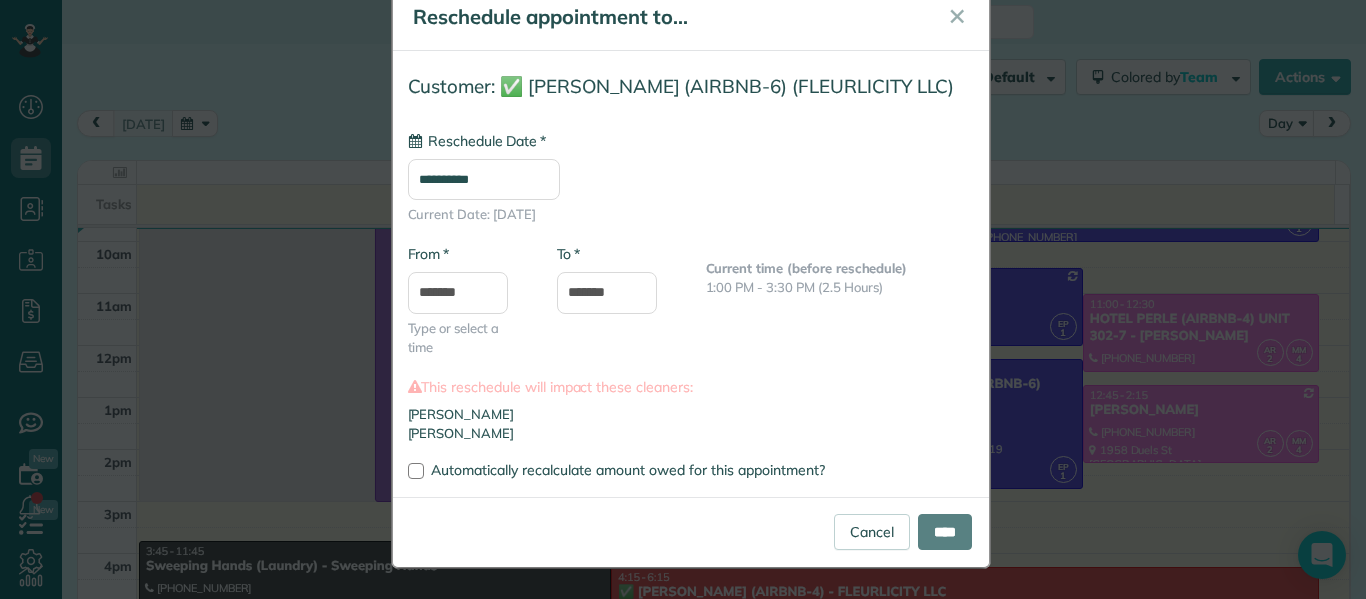 type on "**********" 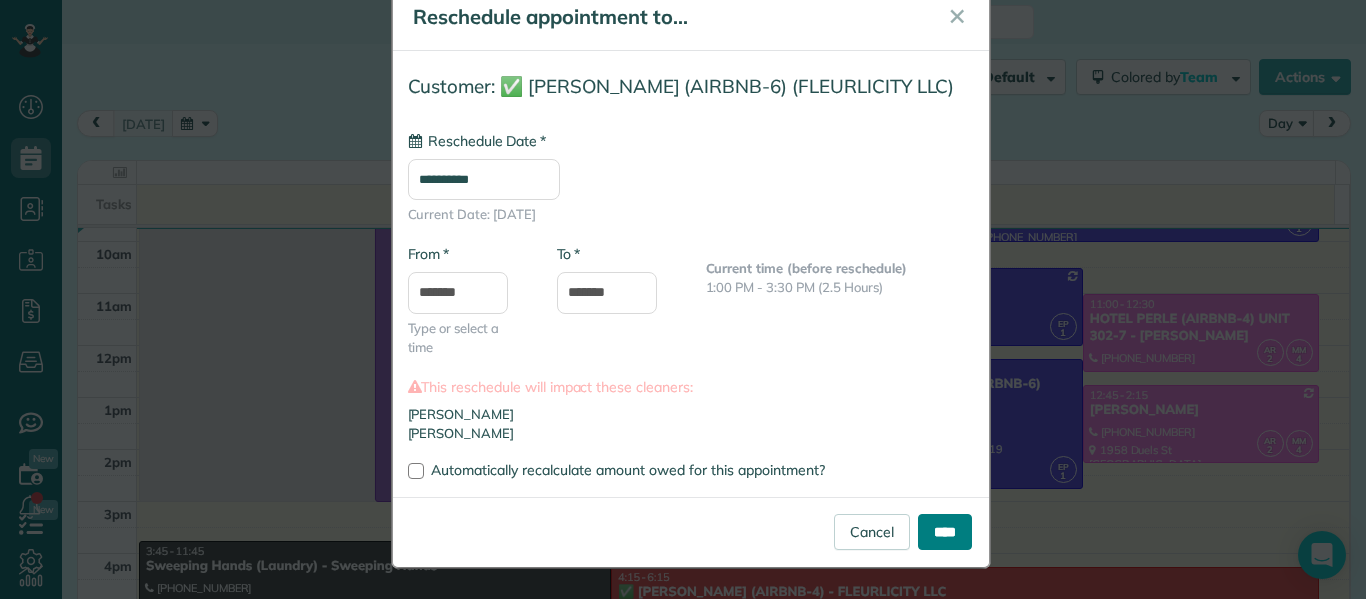 click on "****" at bounding box center (945, 532) 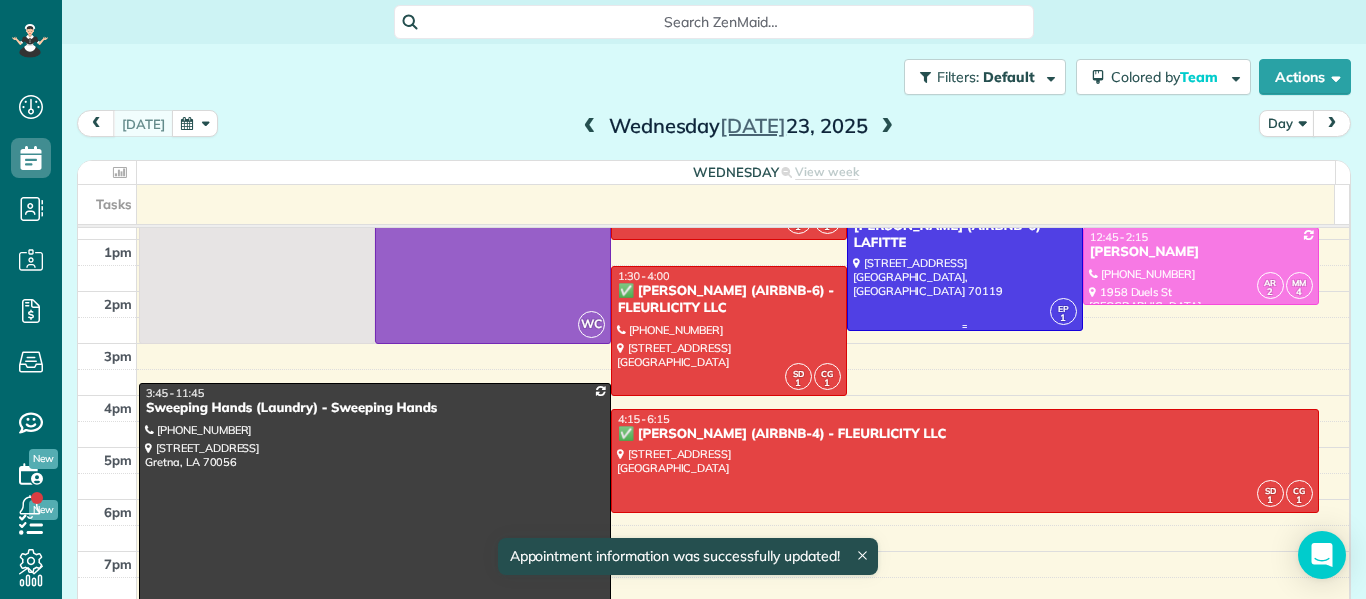 scroll, scrollTop: 301, scrollLeft: 0, axis: vertical 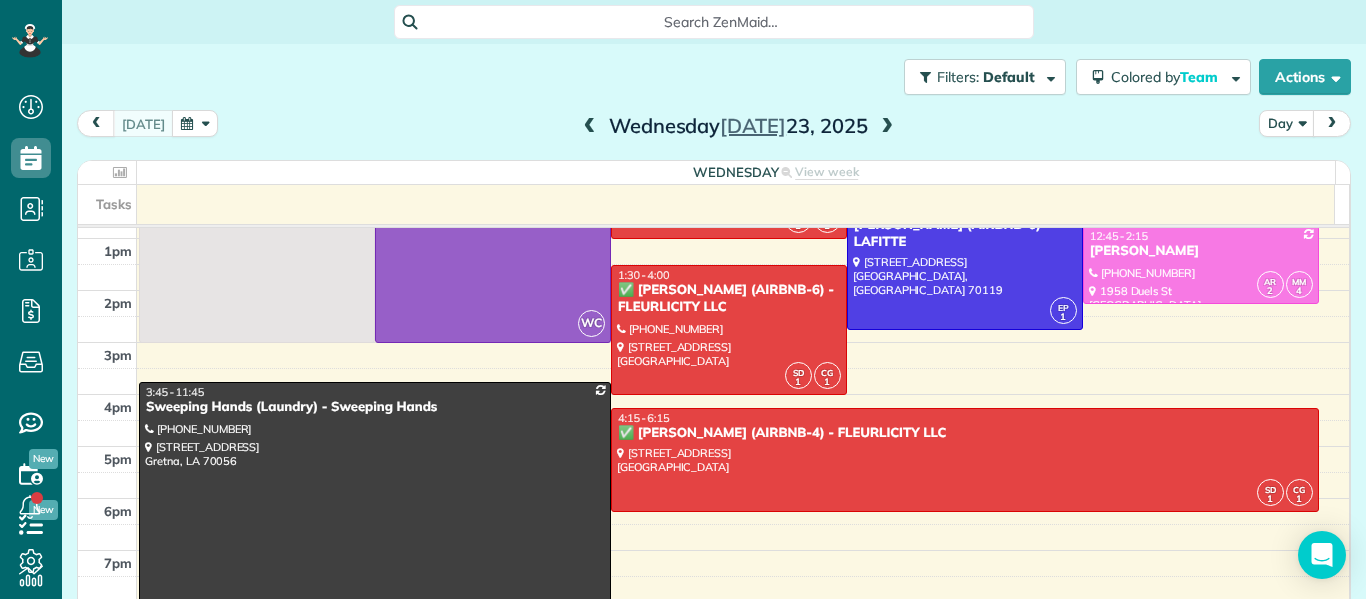 drag, startPoint x: 877, startPoint y: 123, endPoint x: 867, endPoint y: 125, distance: 10.198039 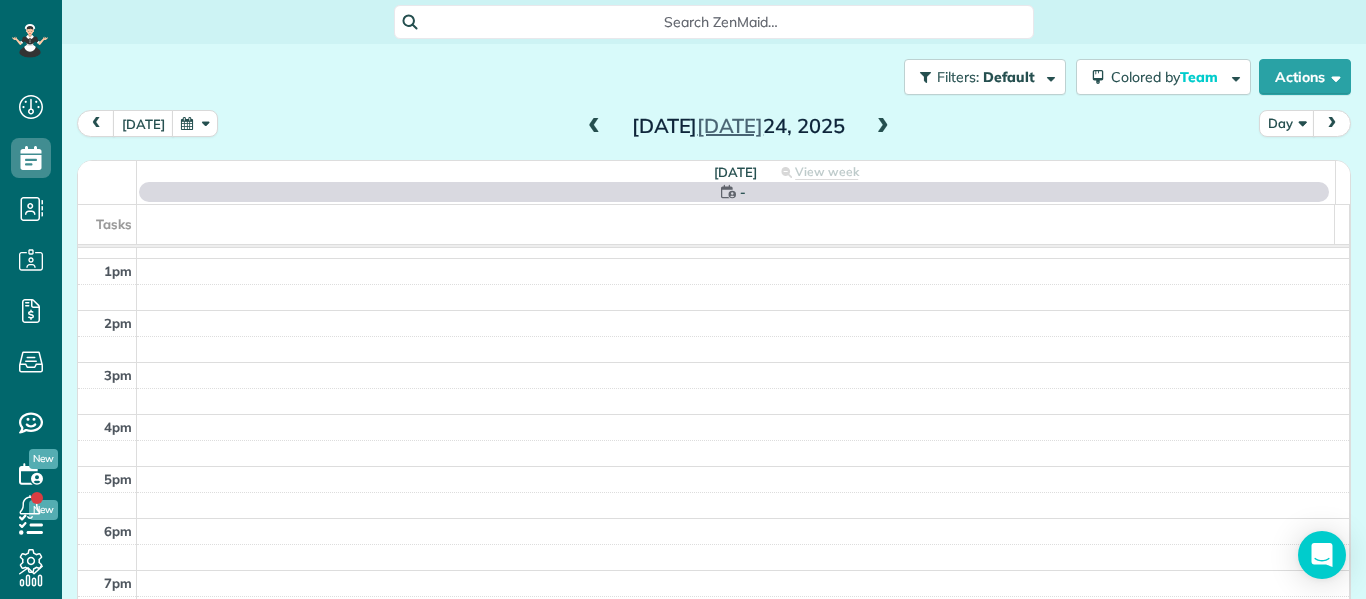 scroll, scrollTop: 0, scrollLeft: 0, axis: both 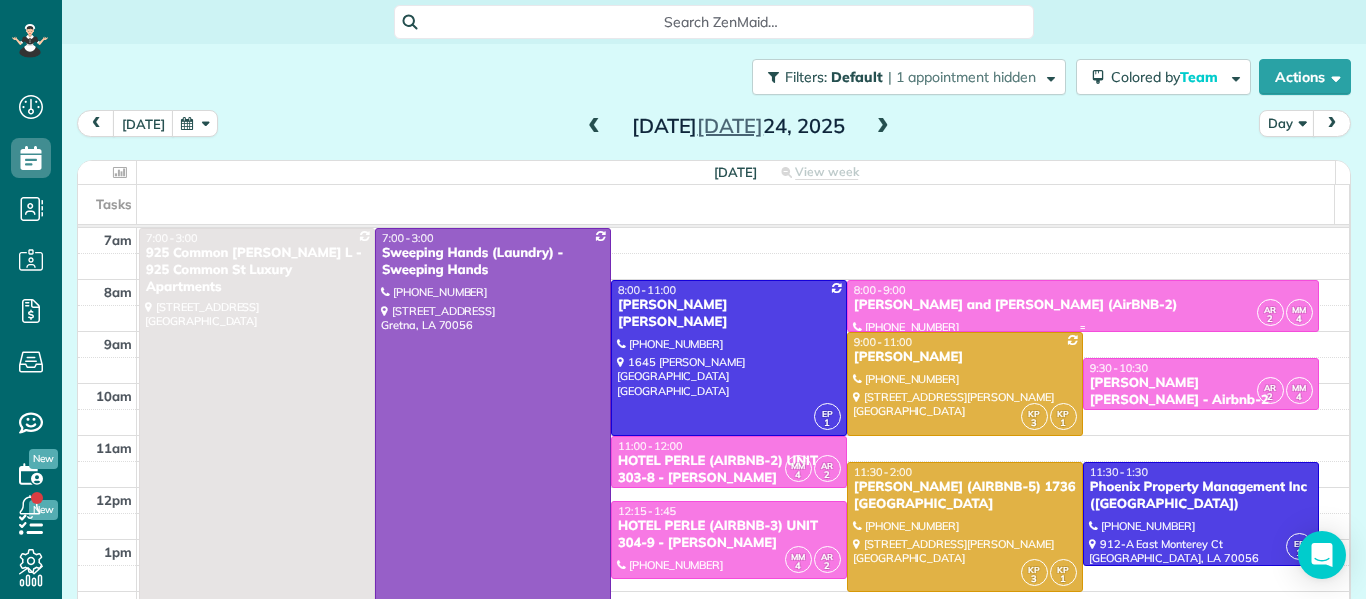 click on "[PERSON_NAME] and [PERSON_NAME] (AirBNB-2)" at bounding box center (1083, 305) 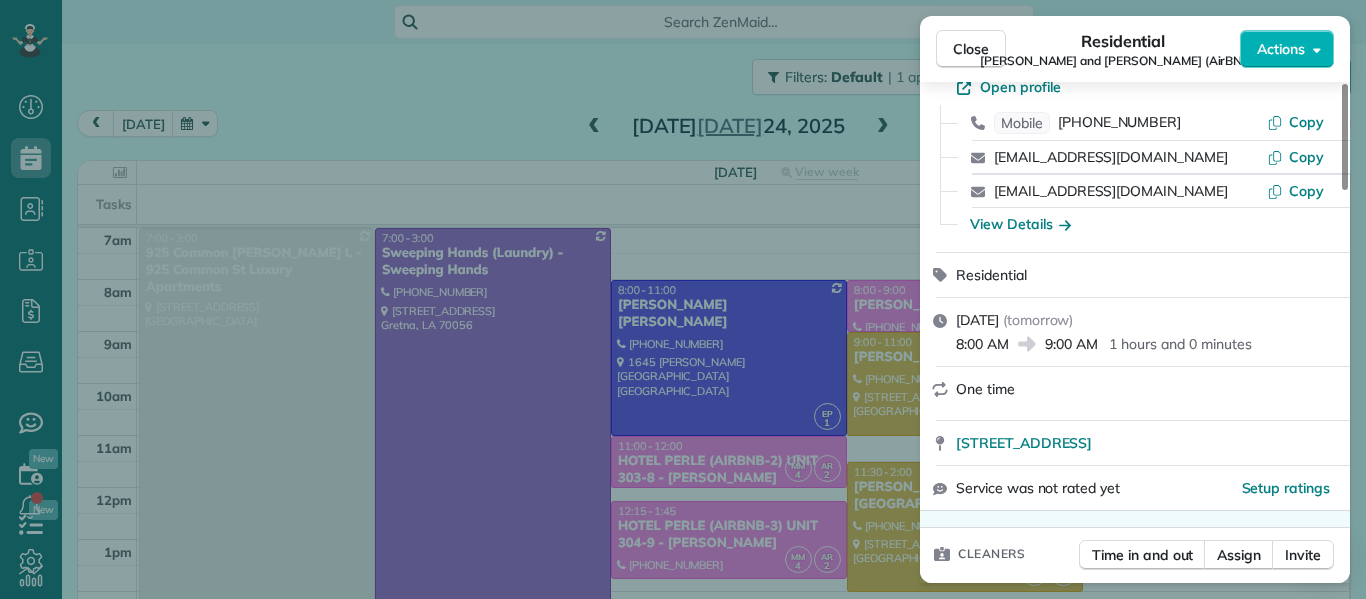 scroll, scrollTop: 119, scrollLeft: 0, axis: vertical 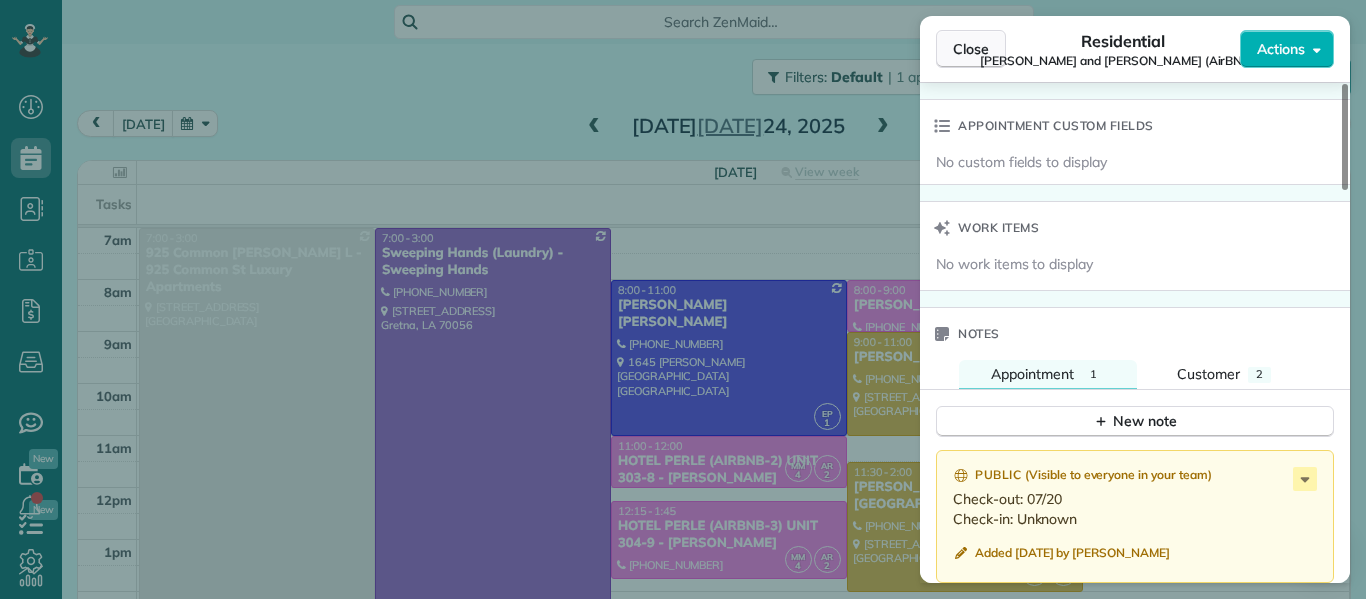 click on "Close" at bounding box center [971, 49] 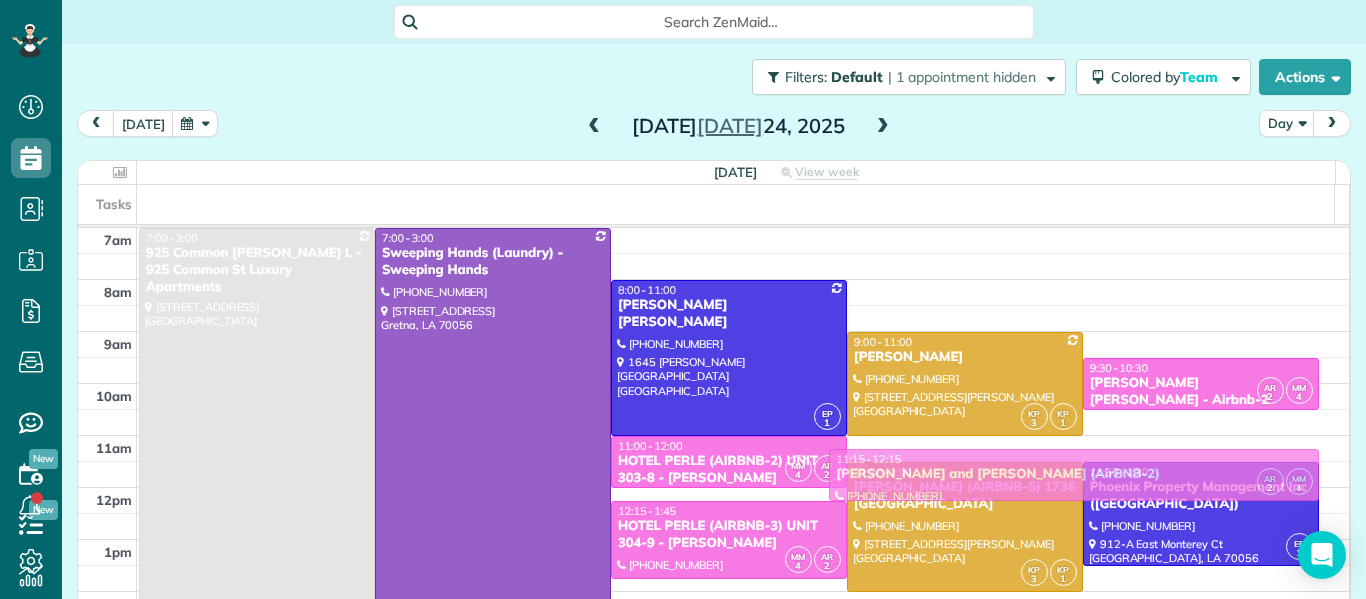 drag, startPoint x: 939, startPoint y: 302, endPoint x: 959, endPoint y: 475, distance: 174.15224 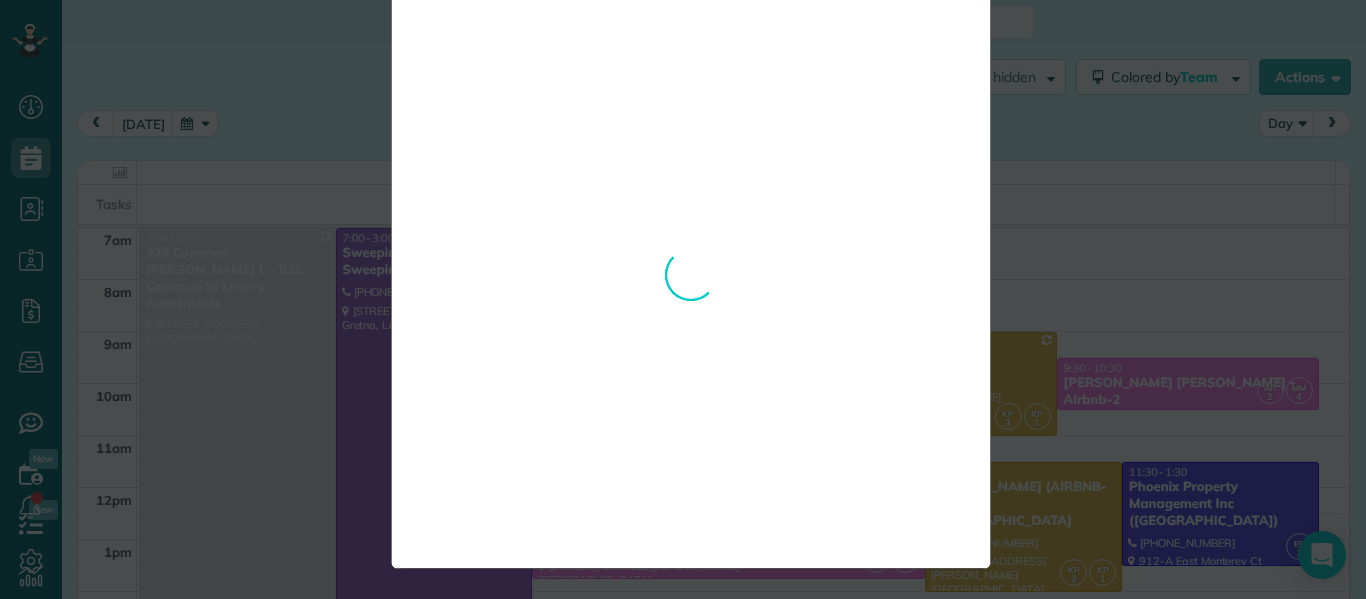 scroll, scrollTop: 0, scrollLeft: 0, axis: both 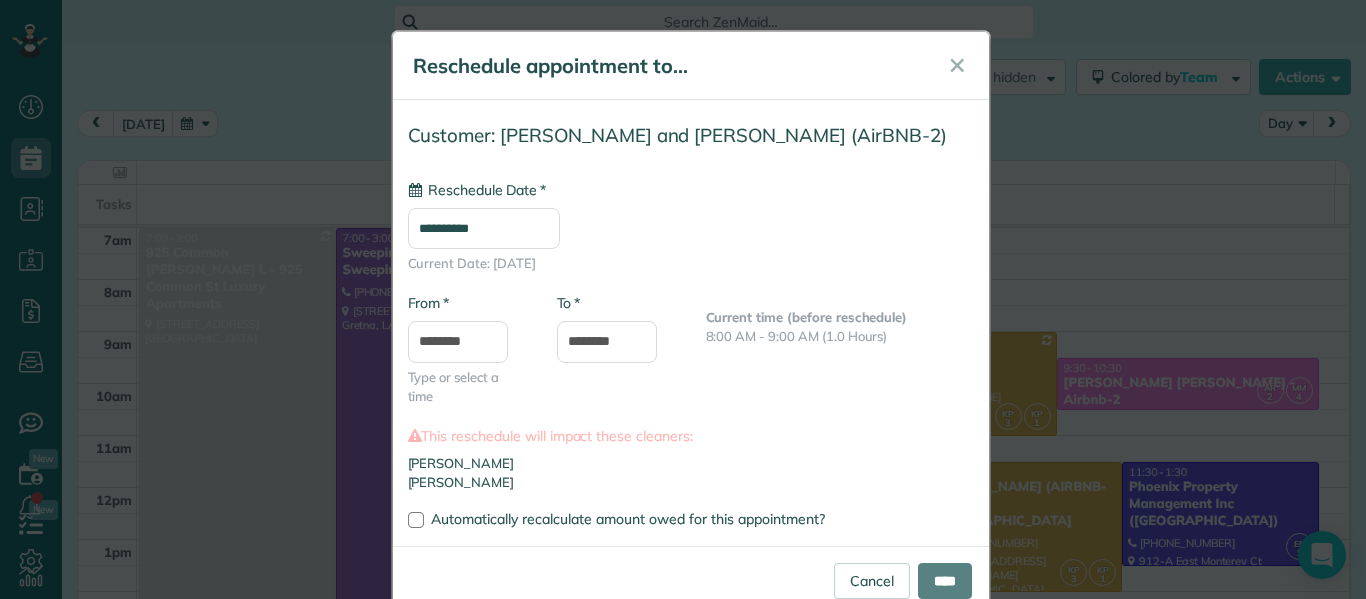 type on "**********" 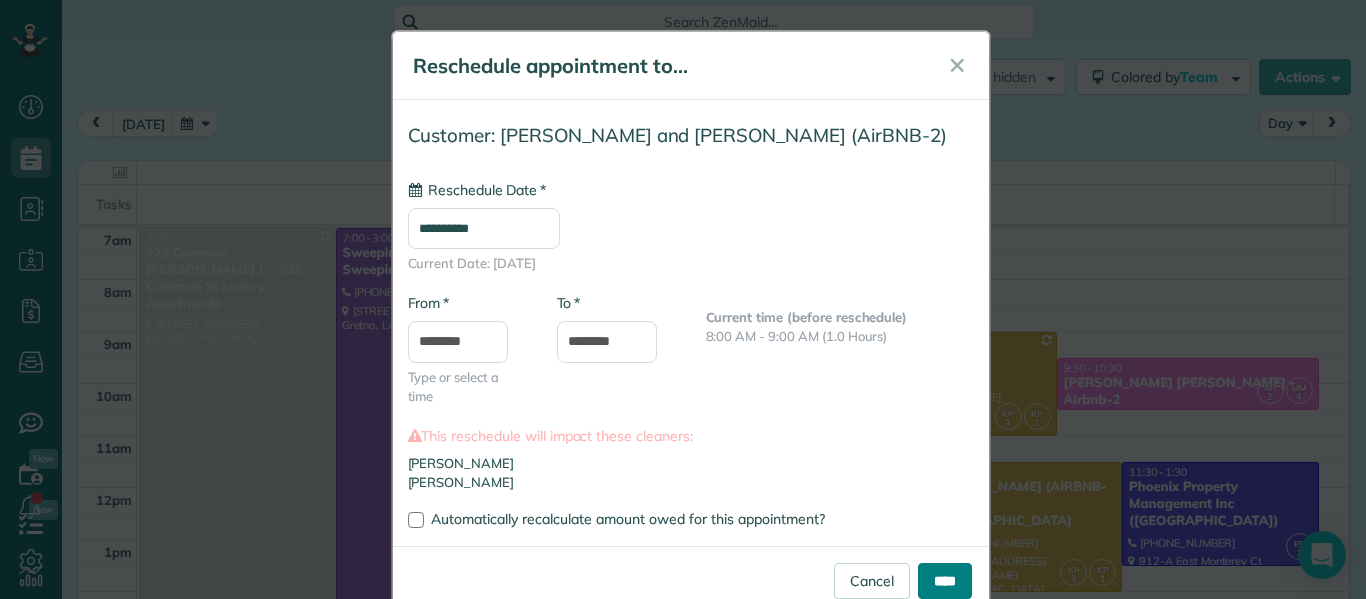 click on "****" at bounding box center [945, 581] 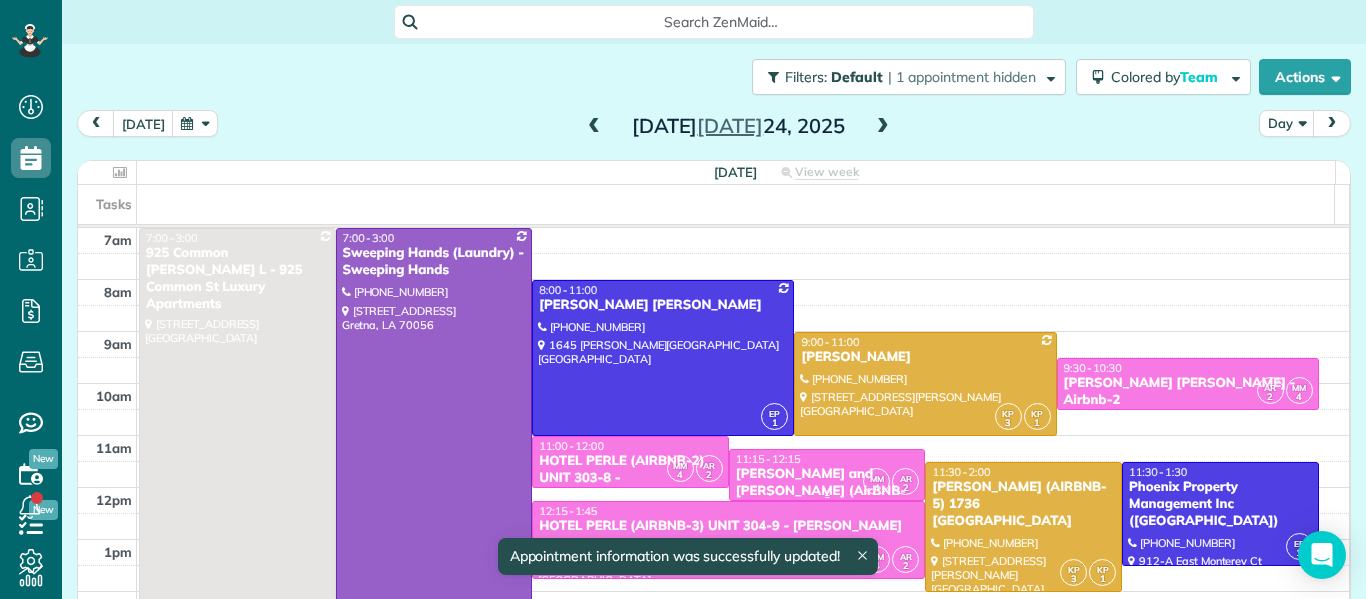 click on "[PERSON_NAME] and [PERSON_NAME] (AirBNB-2)" at bounding box center (827, 491) 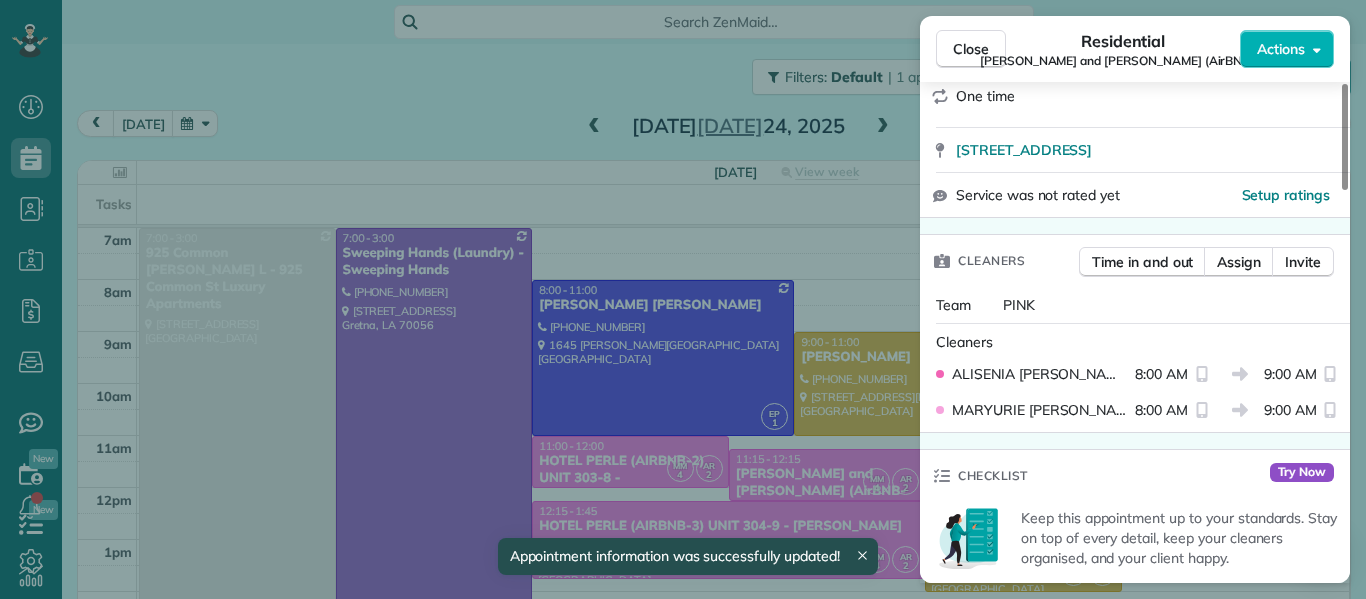 scroll, scrollTop: 414, scrollLeft: 0, axis: vertical 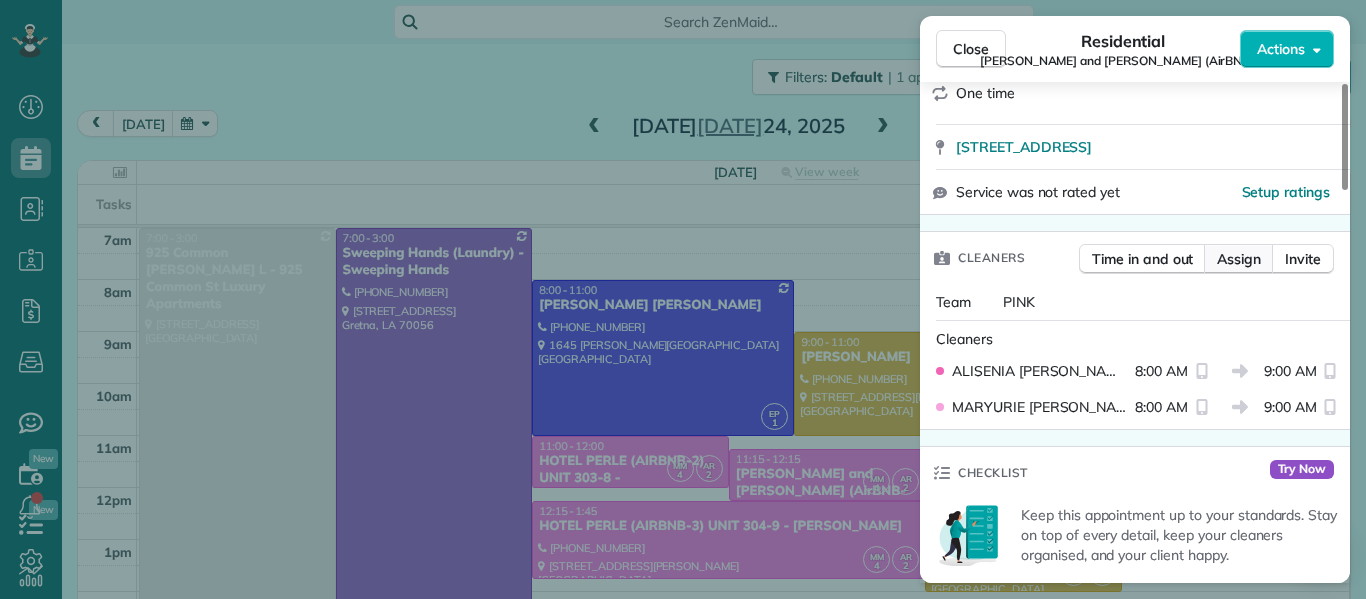 click on "Assign" at bounding box center (1239, 259) 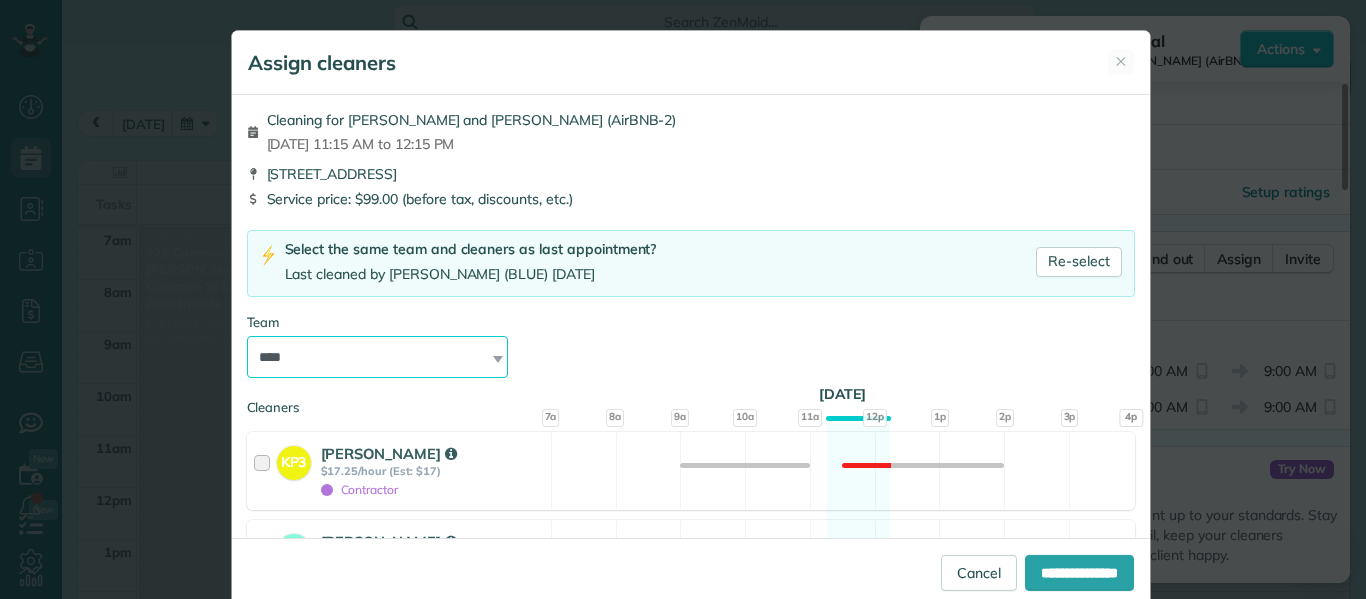 click on "**********" at bounding box center [378, 357] 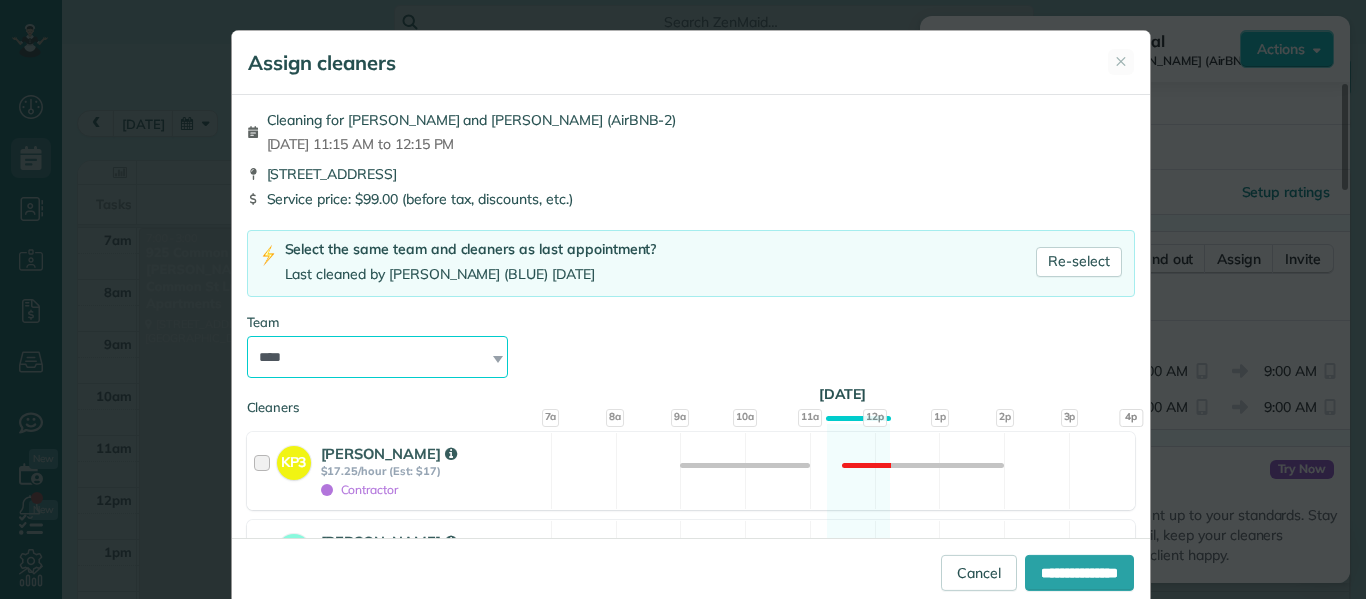 select on "*****" 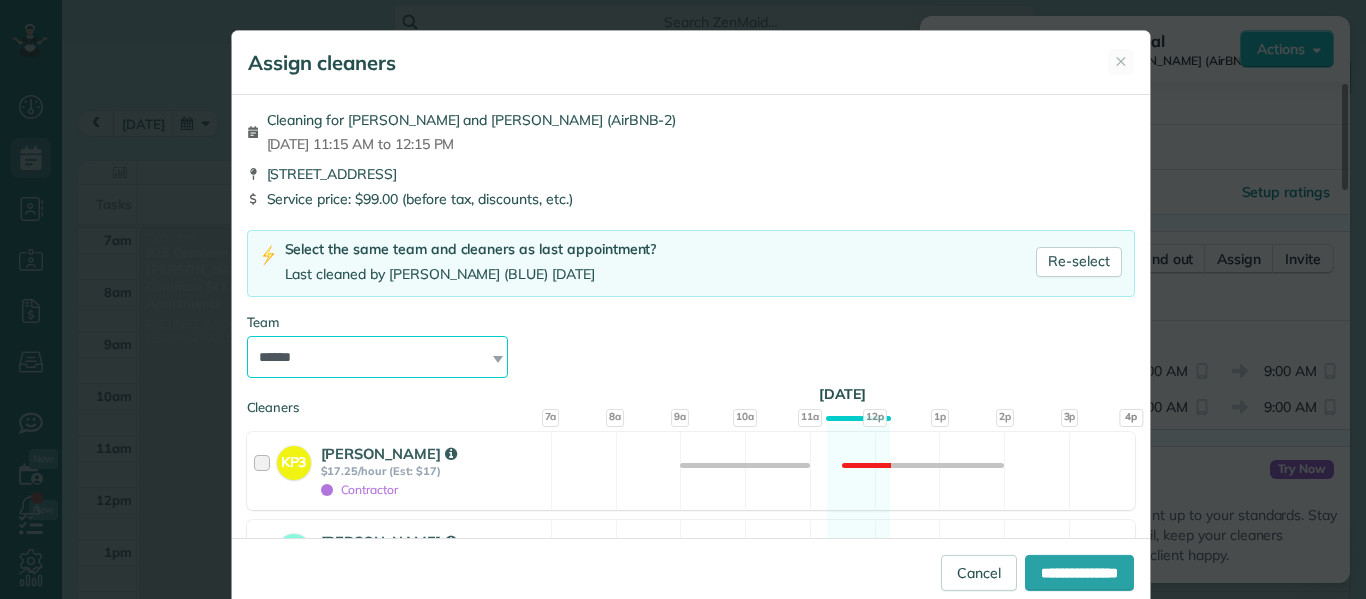 click on "**********" at bounding box center [378, 357] 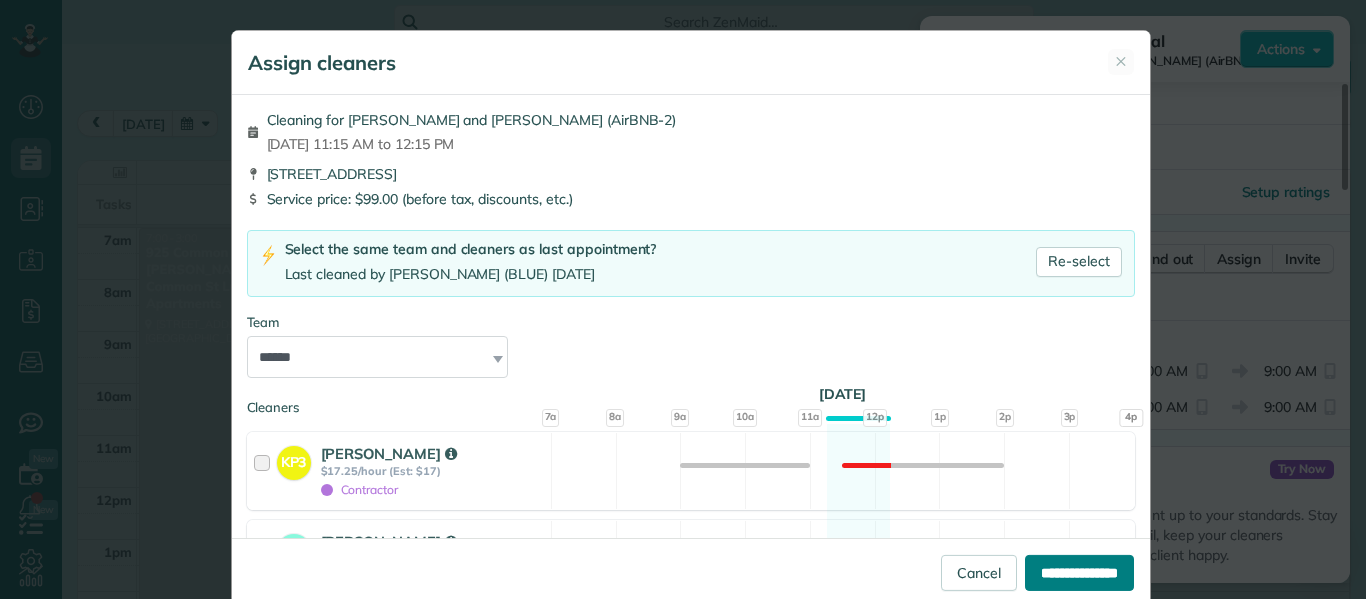 drag, startPoint x: 1058, startPoint y: 560, endPoint x: 1065, endPoint y: 568, distance: 10.630146 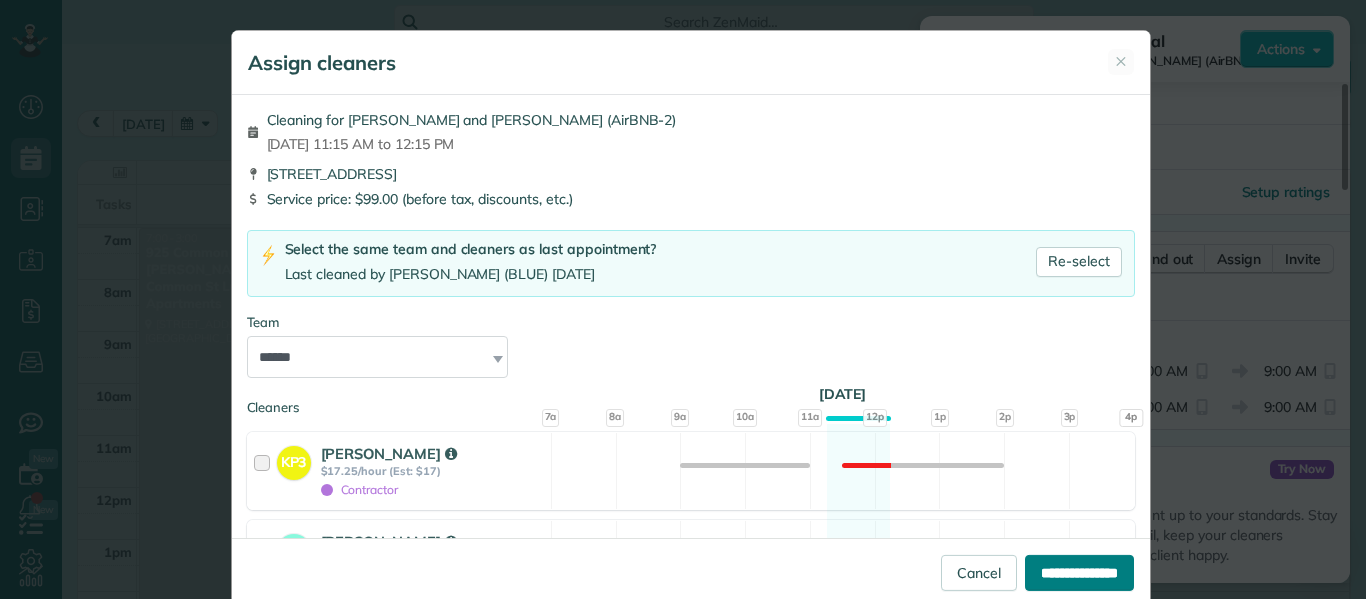 type on "**********" 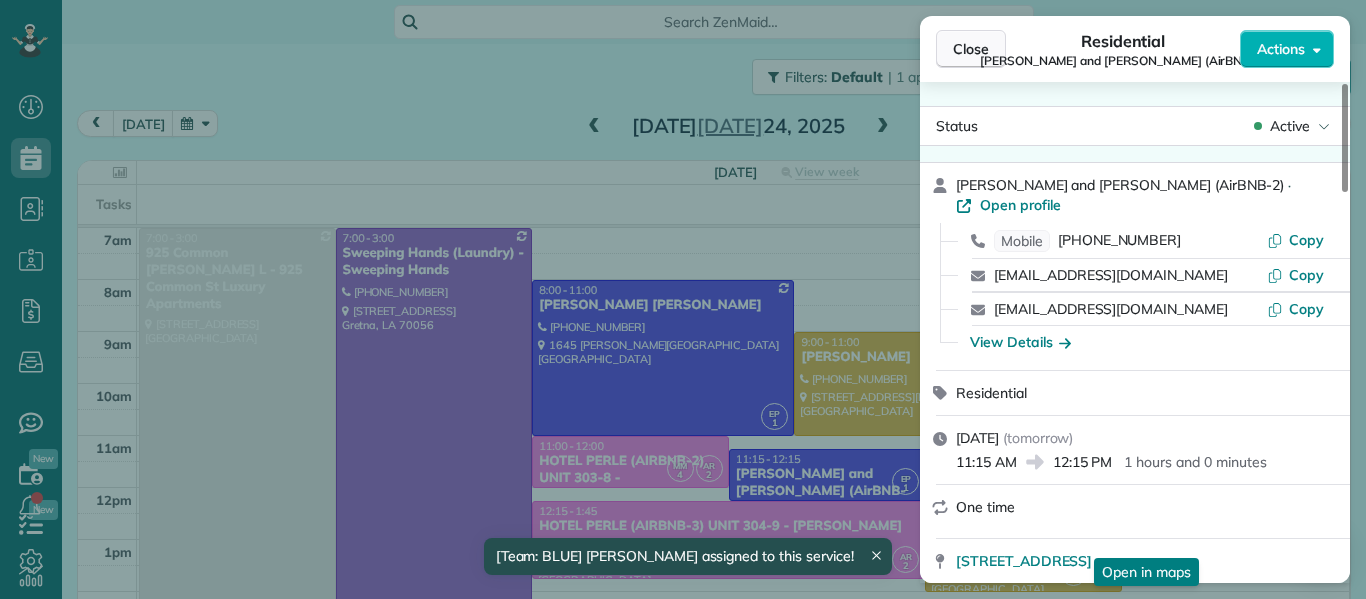 click on "Close" at bounding box center [971, 49] 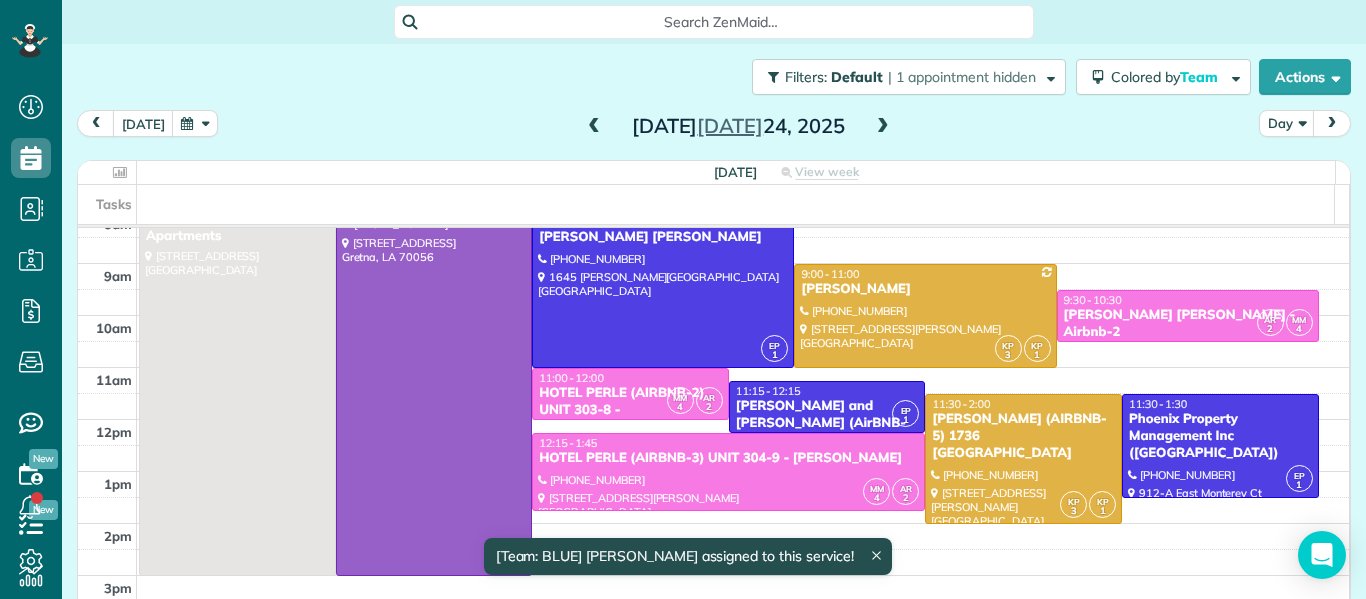 scroll, scrollTop: 70, scrollLeft: 0, axis: vertical 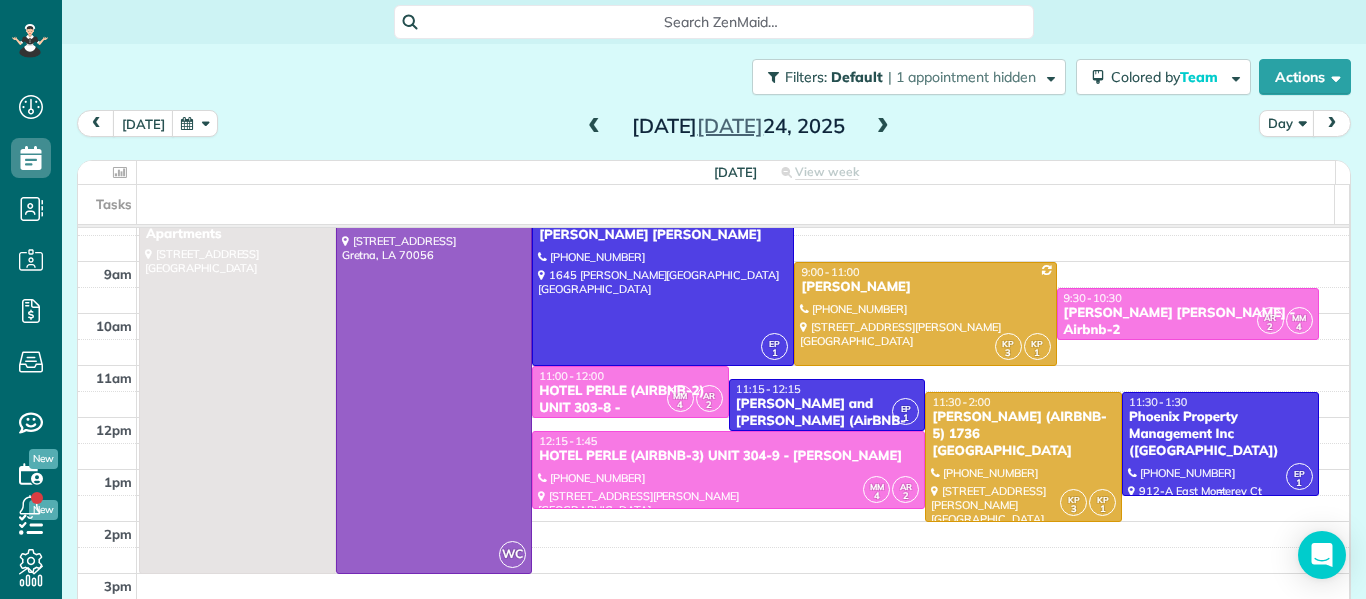 drag, startPoint x: 1200, startPoint y: 431, endPoint x: 1200, endPoint y: 487, distance: 56 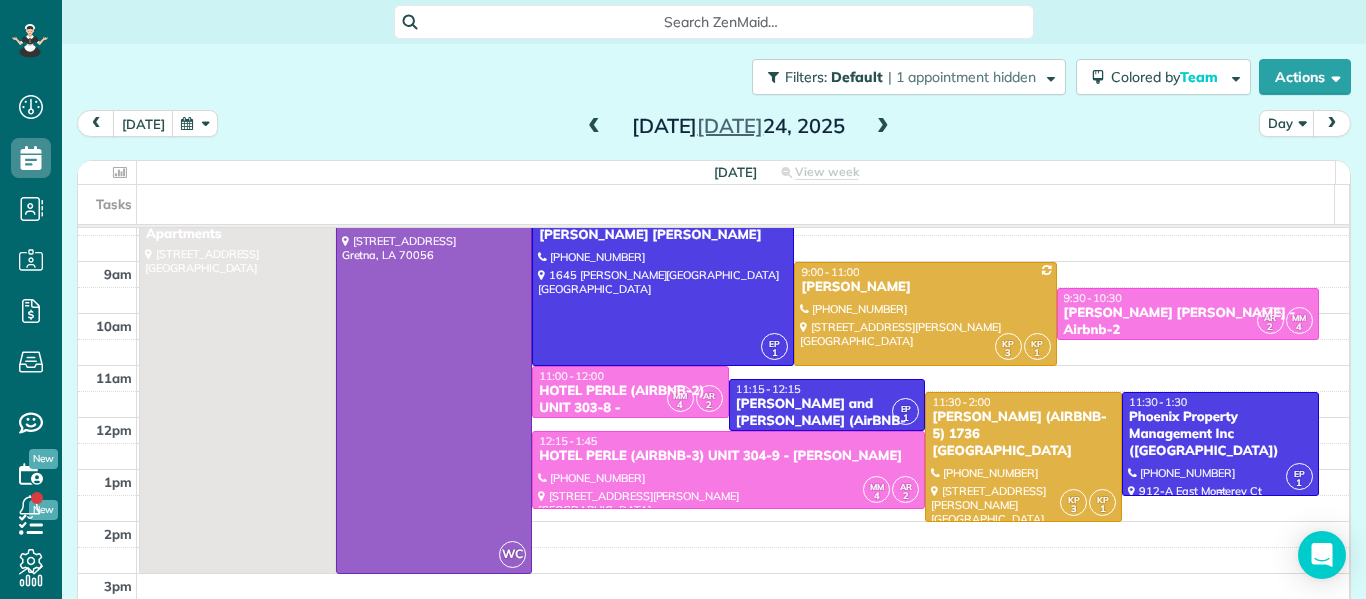 drag, startPoint x: 1200, startPoint y: 487, endPoint x: 1240, endPoint y: 174, distance: 315.54556 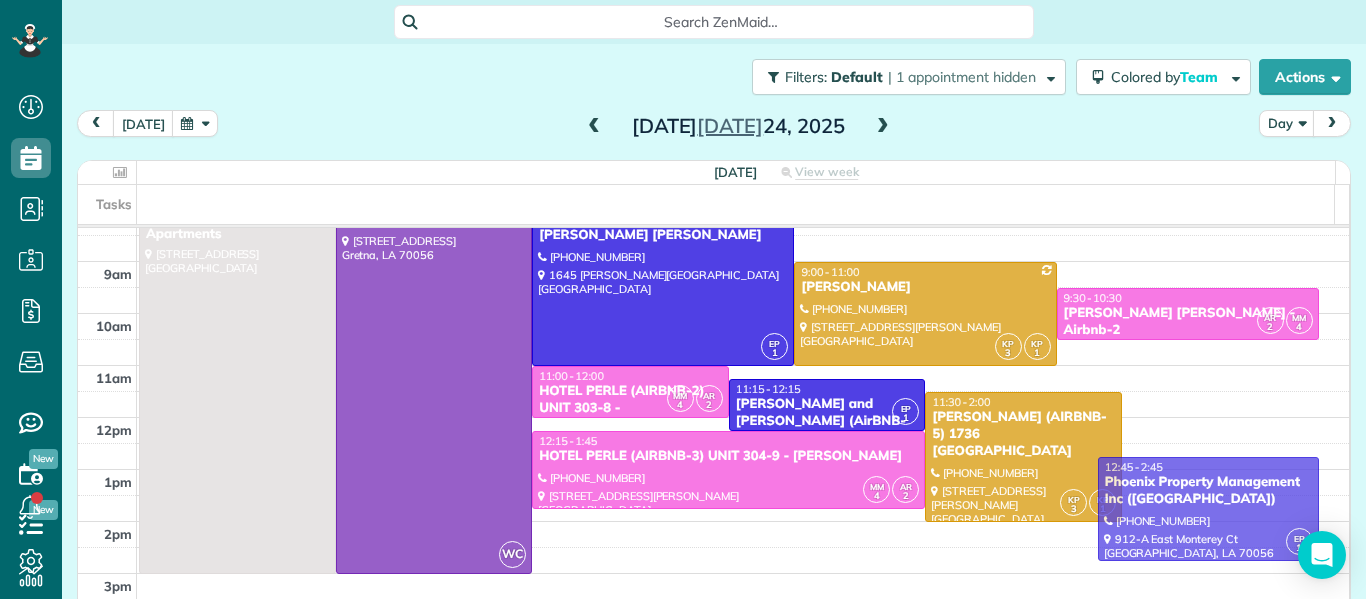 drag, startPoint x: 1151, startPoint y: 453, endPoint x: 1161, endPoint y: 516, distance: 63.788715 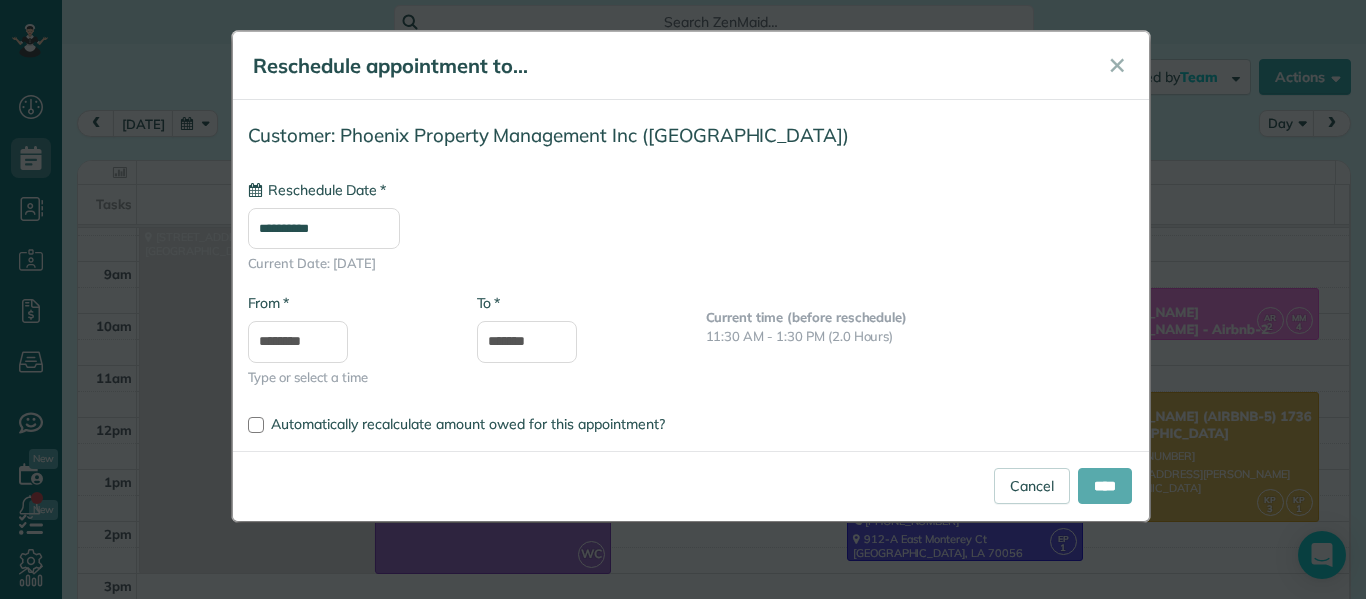 type on "**********" 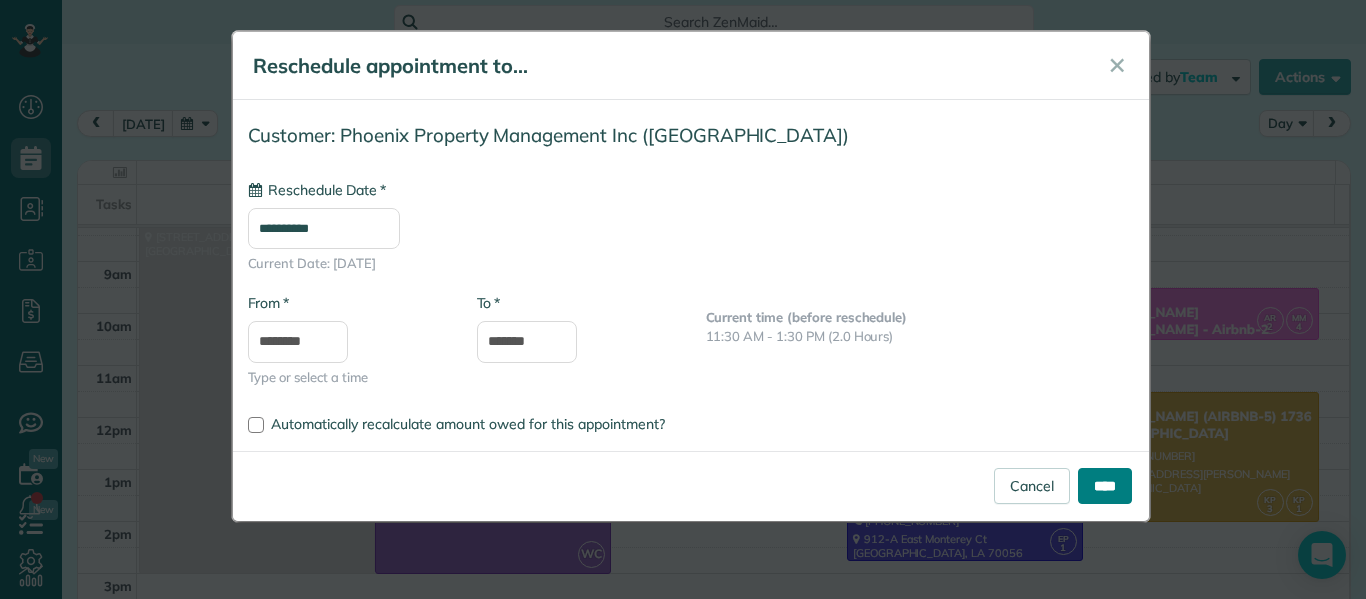 click on "****" at bounding box center (1105, 486) 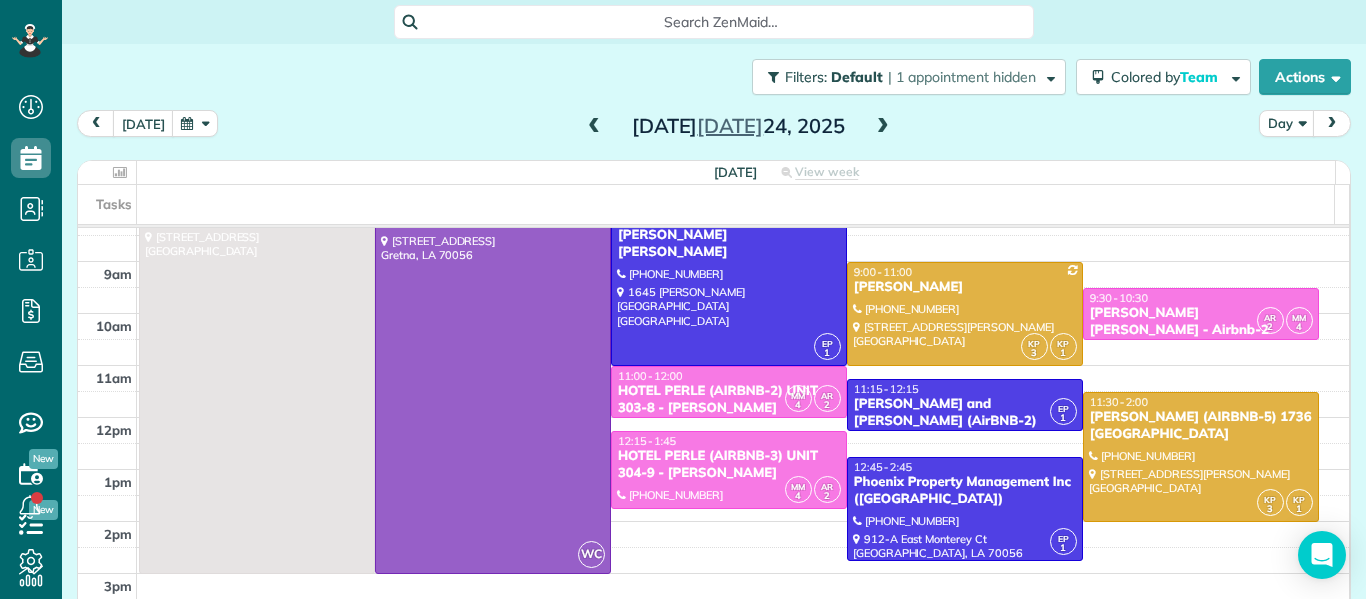 click at bounding box center (883, 127) 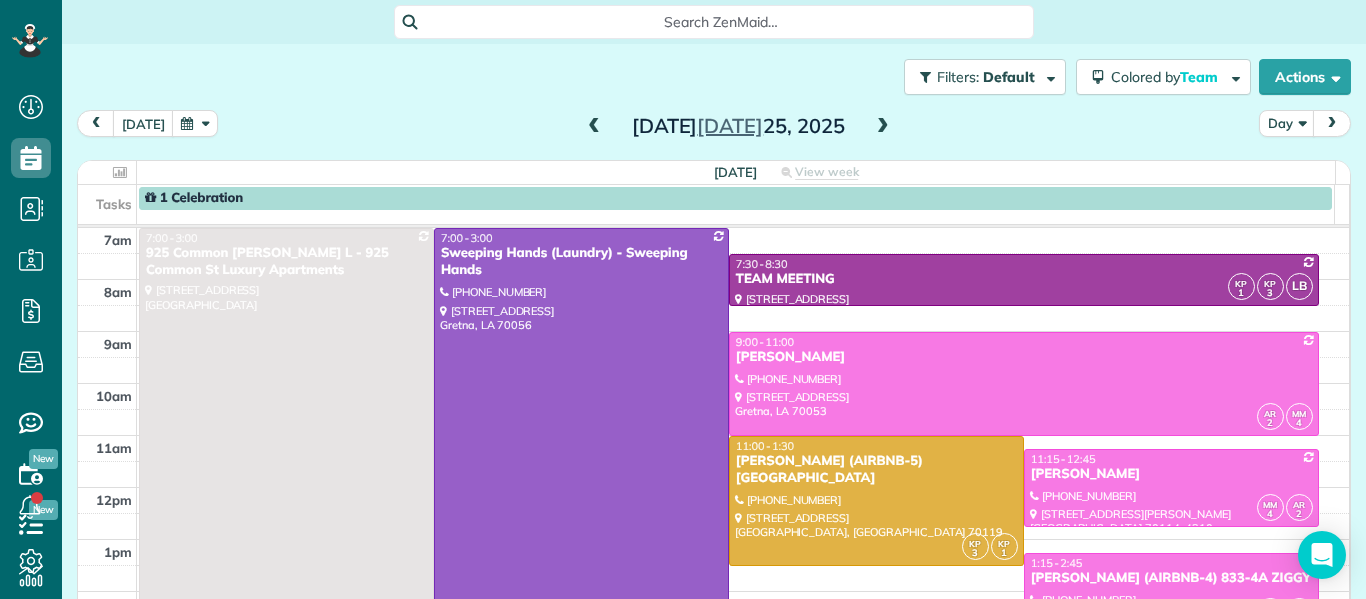 click at bounding box center (594, 127) 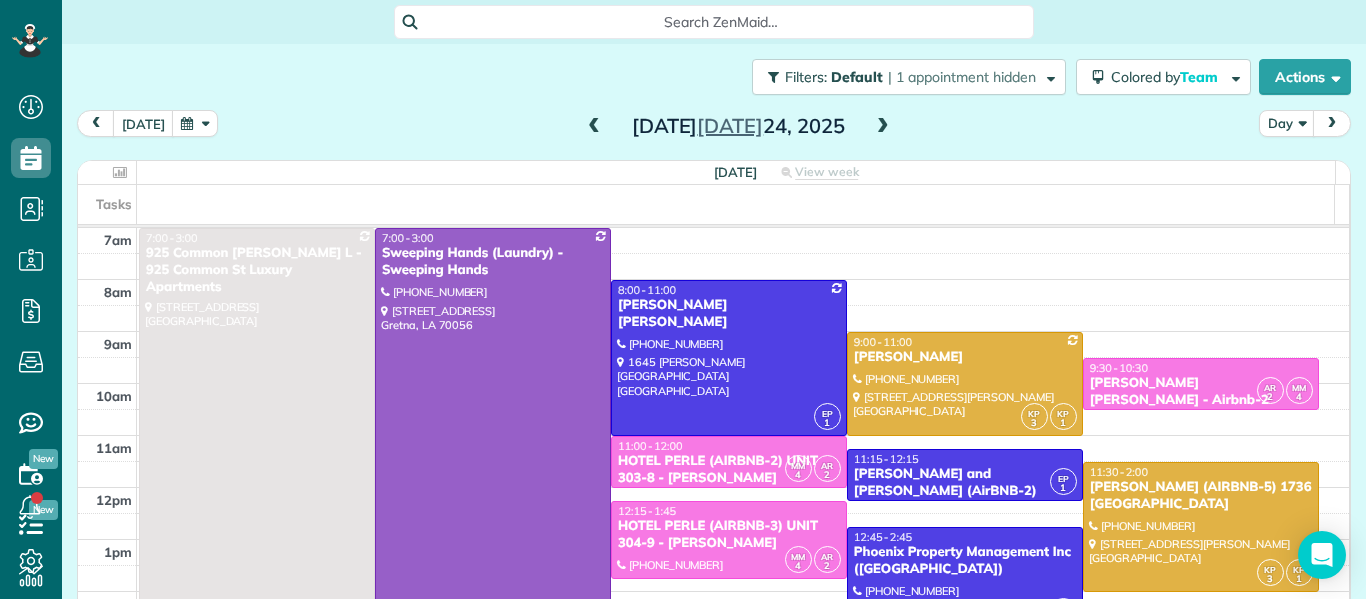 click at bounding box center [594, 127] 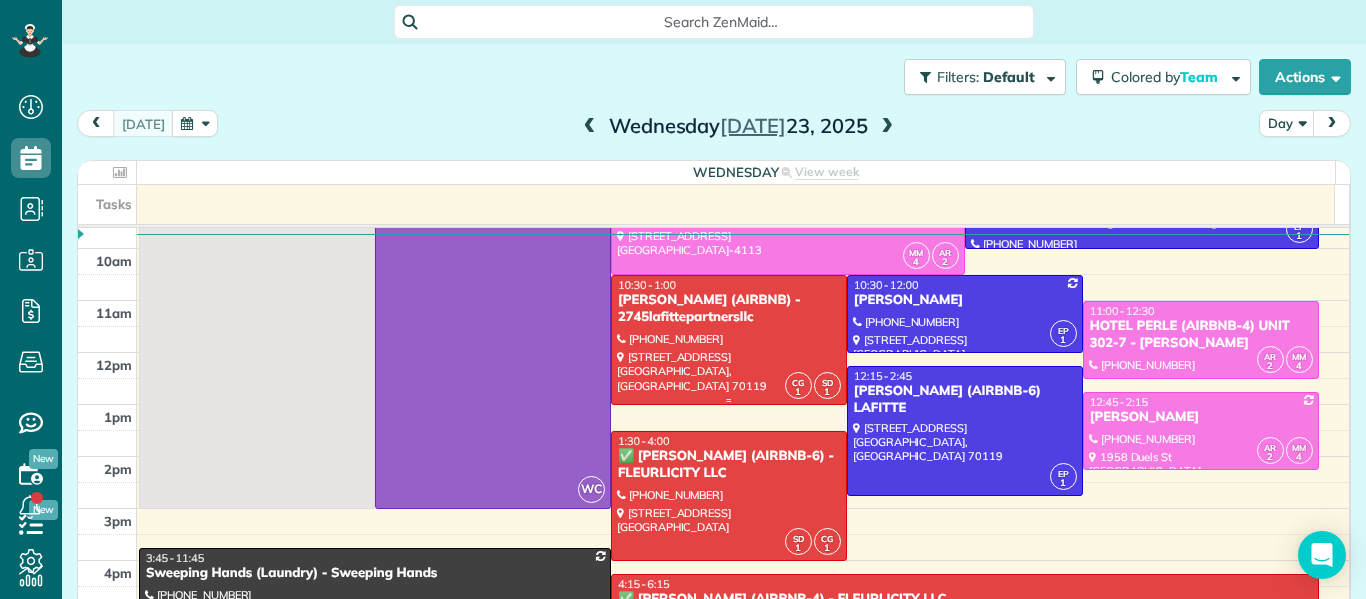 scroll, scrollTop: 136, scrollLeft: 0, axis: vertical 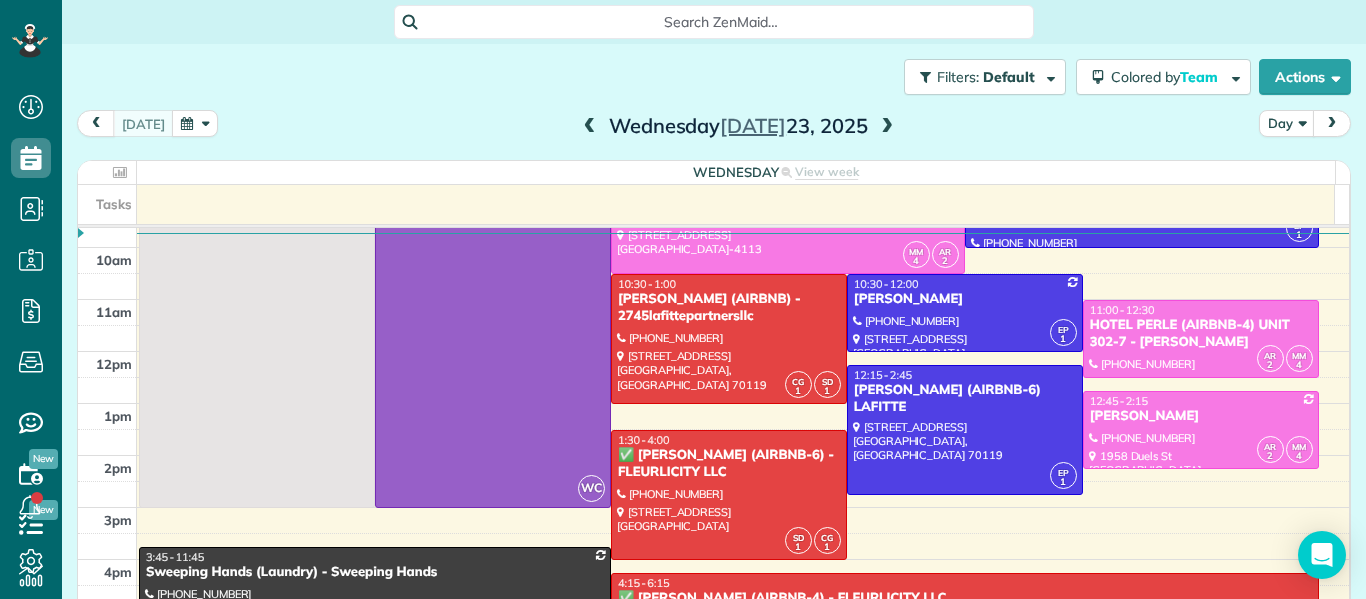 click at bounding box center (590, 127) 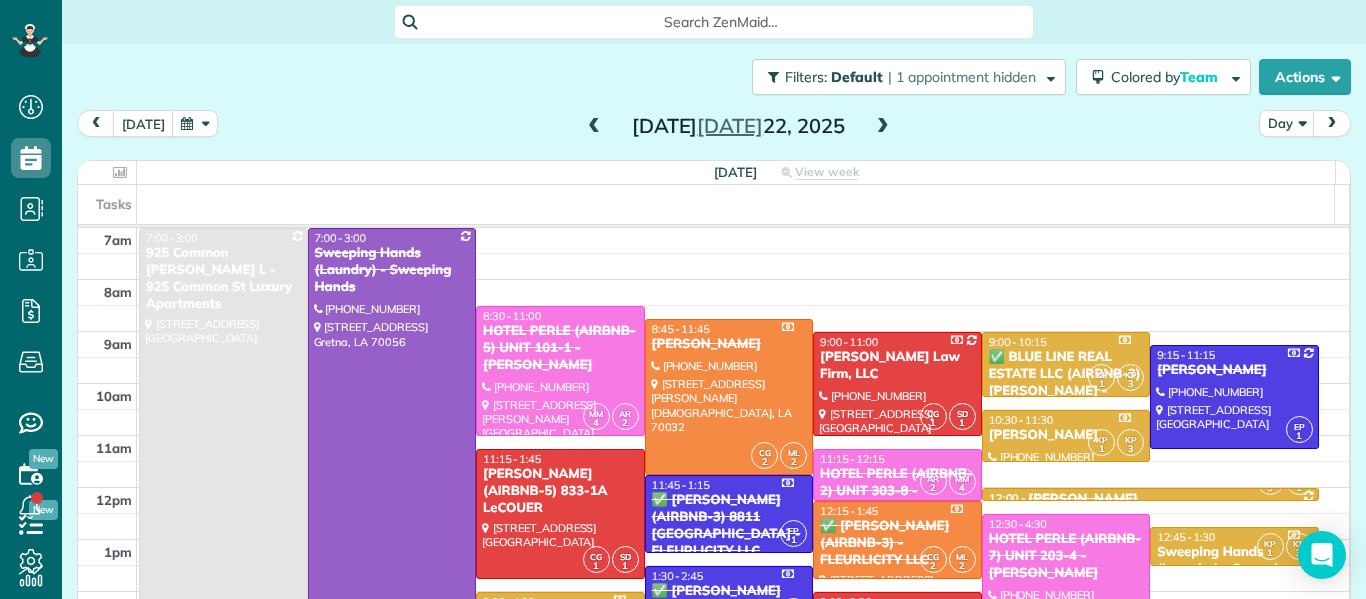 click at bounding box center [594, 127] 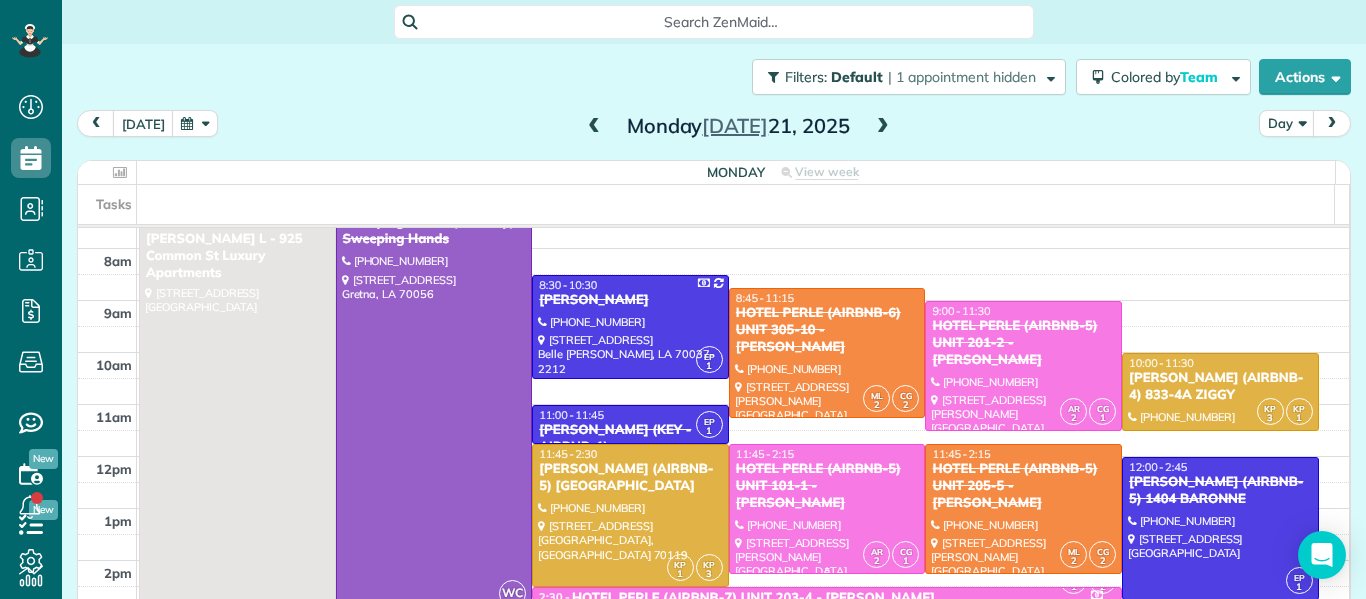 scroll, scrollTop: 30, scrollLeft: 0, axis: vertical 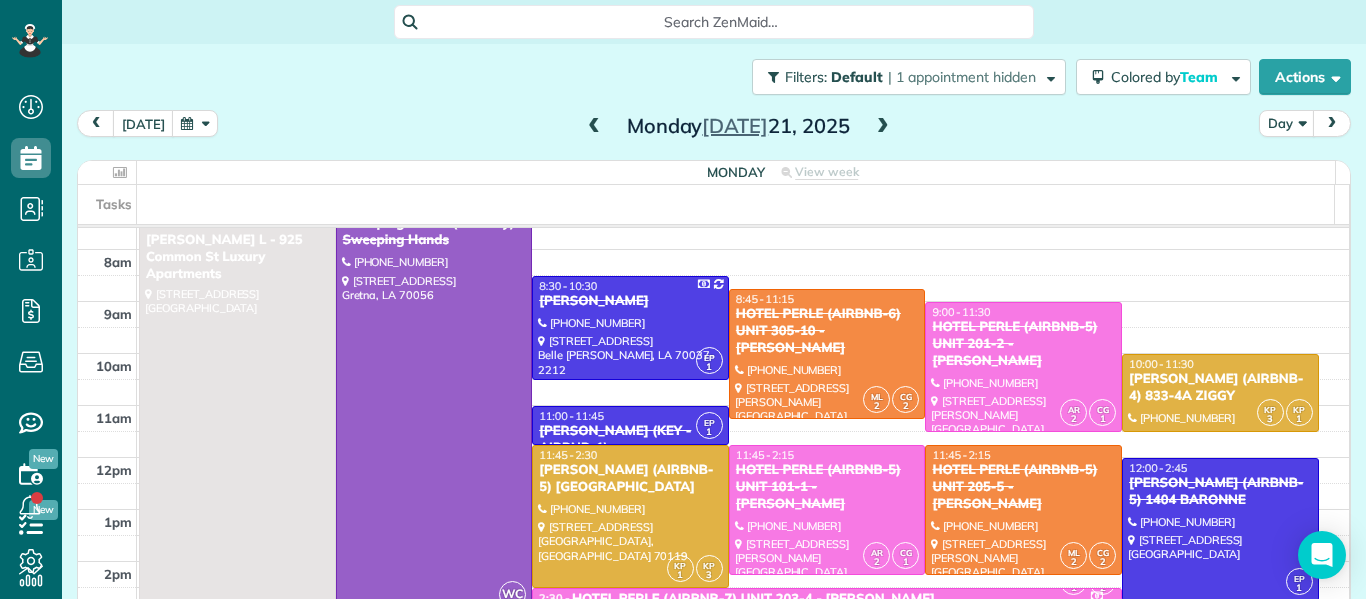 click at bounding box center [594, 127] 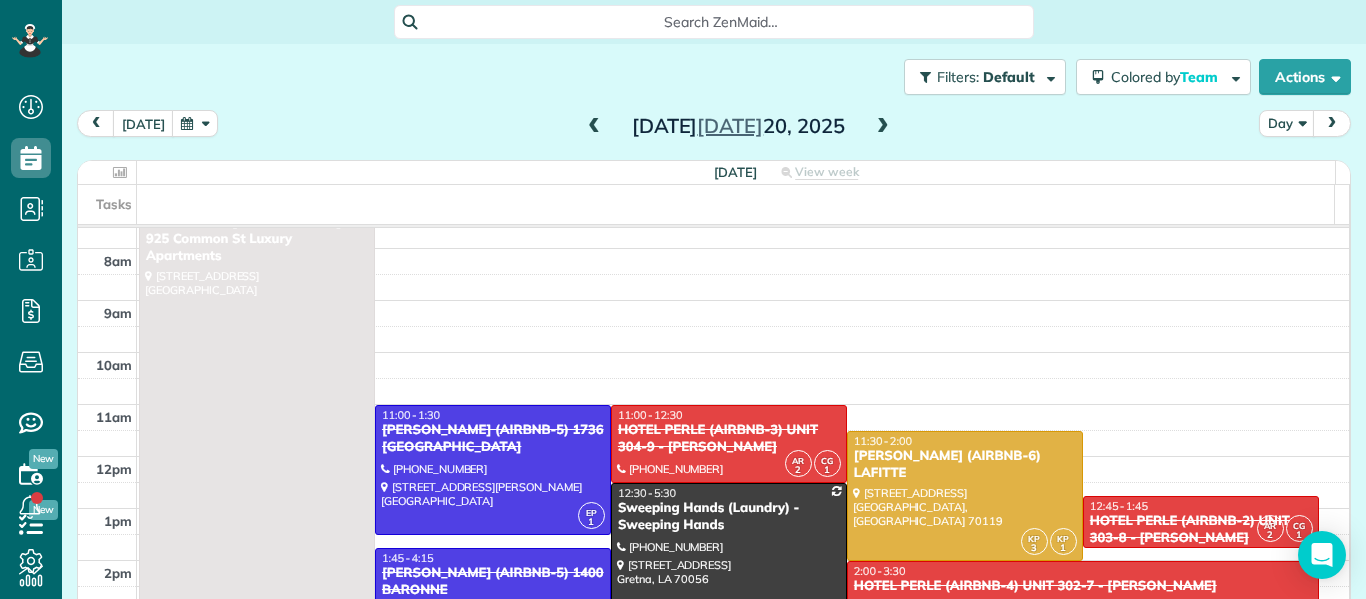 scroll, scrollTop: 30, scrollLeft: 0, axis: vertical 